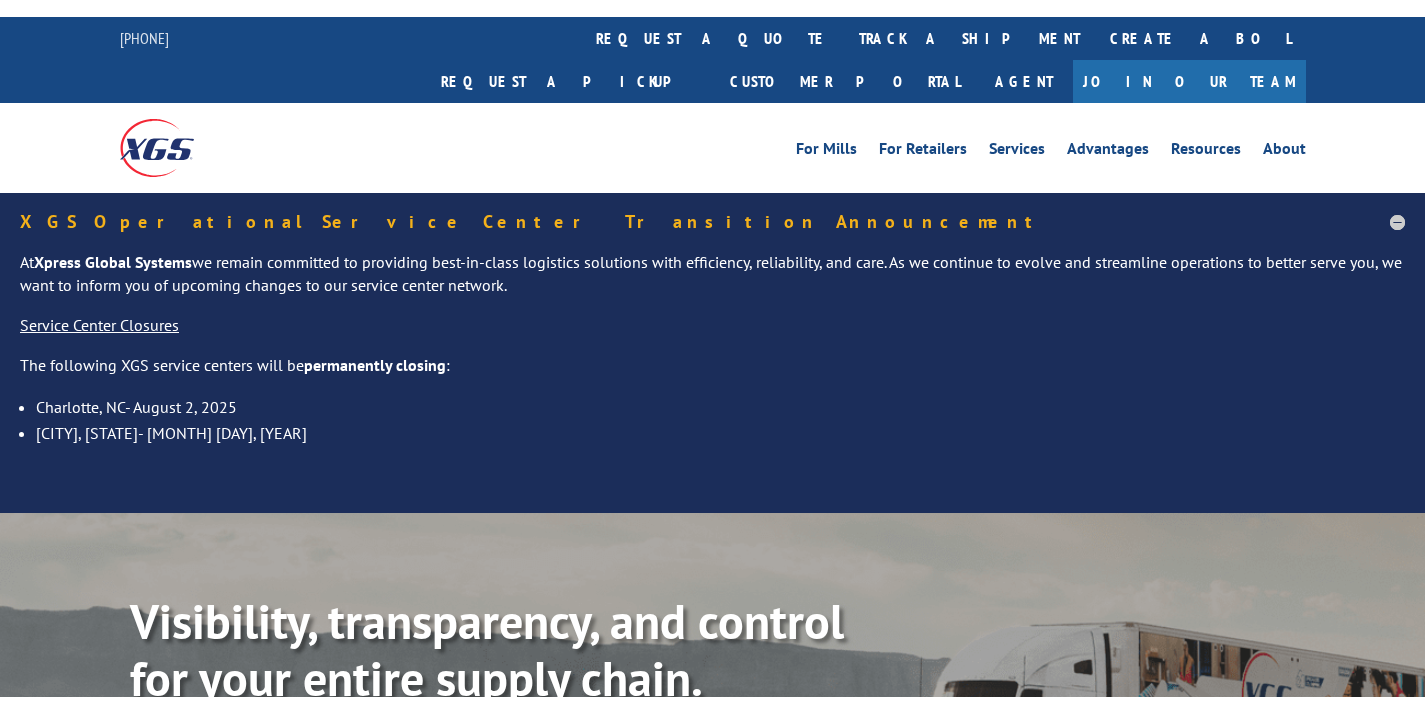 scroll, scrollTop: 0, scrollLeft: 0, axis: both 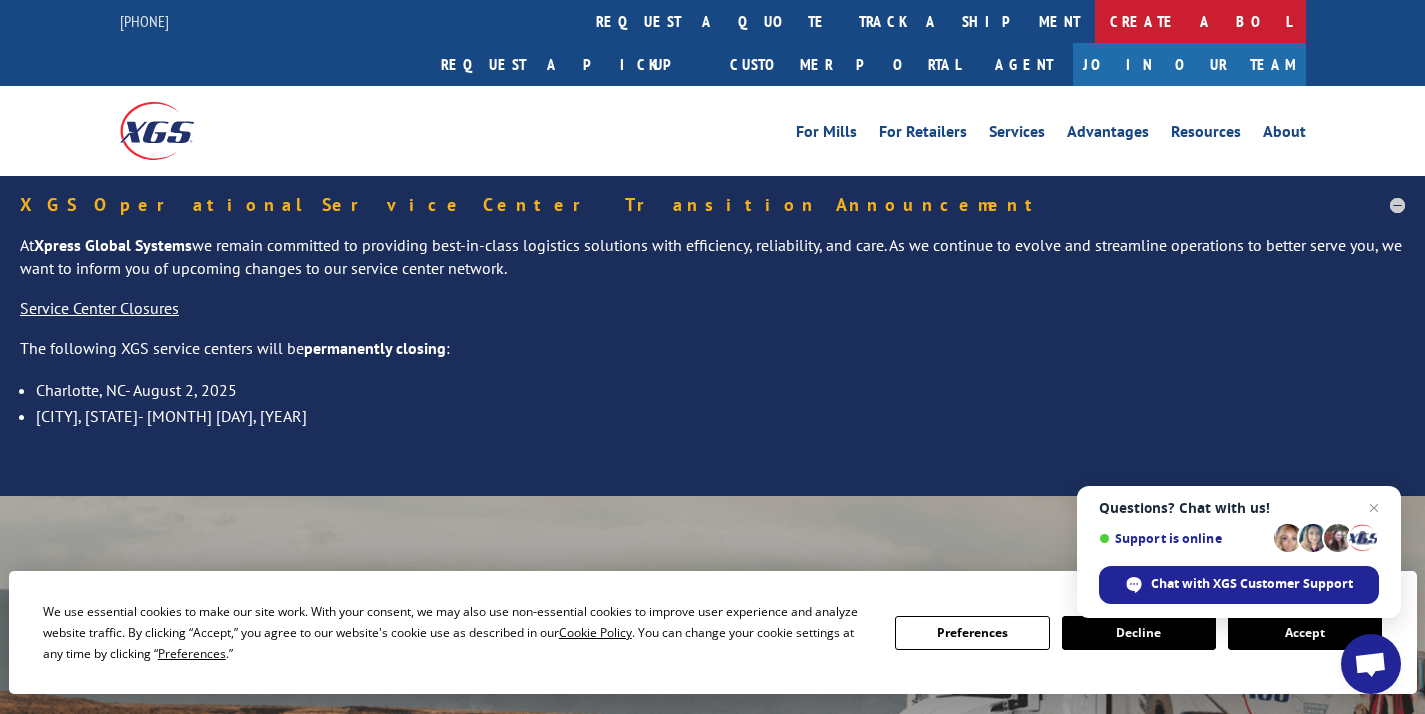 click on "Create a BOL" at bounding box center [1200, 21] 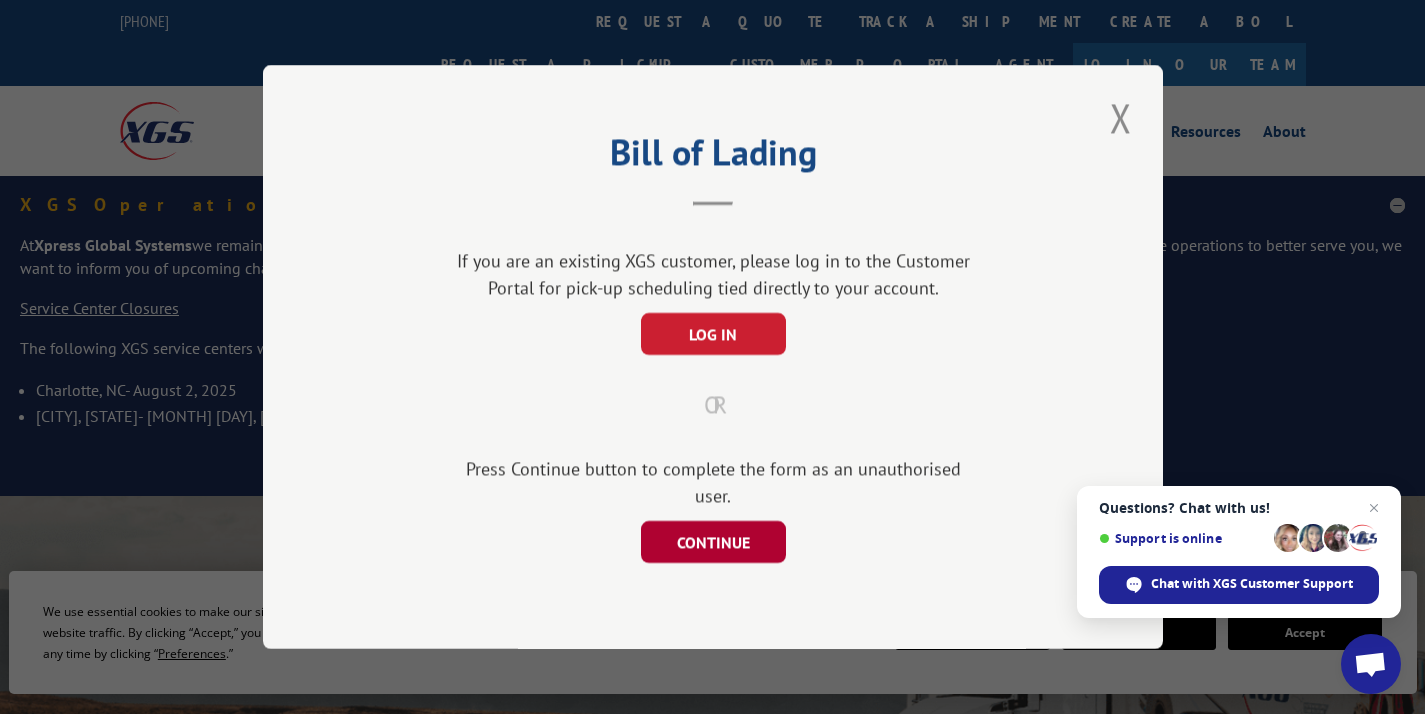 click on "CONTINUE" at bounding box center [712, 542] 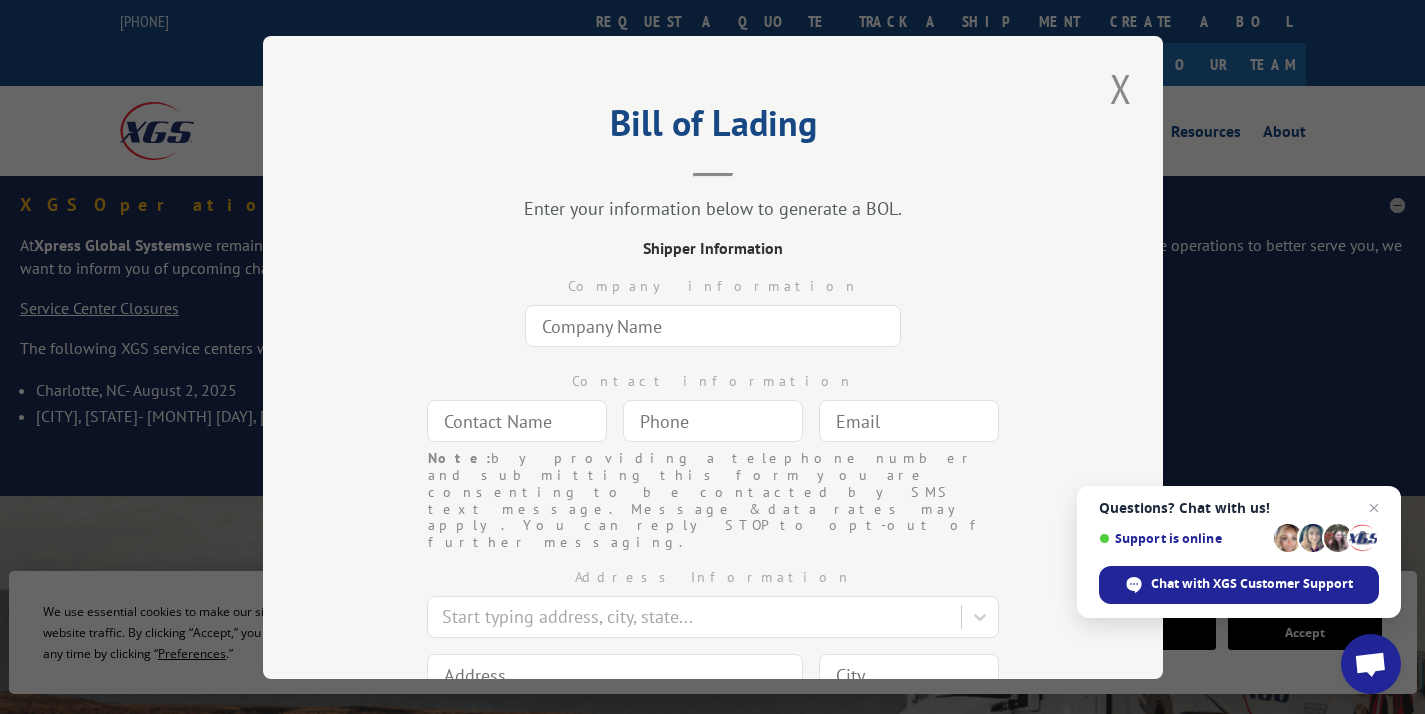 click at bounding box center (713, 326) 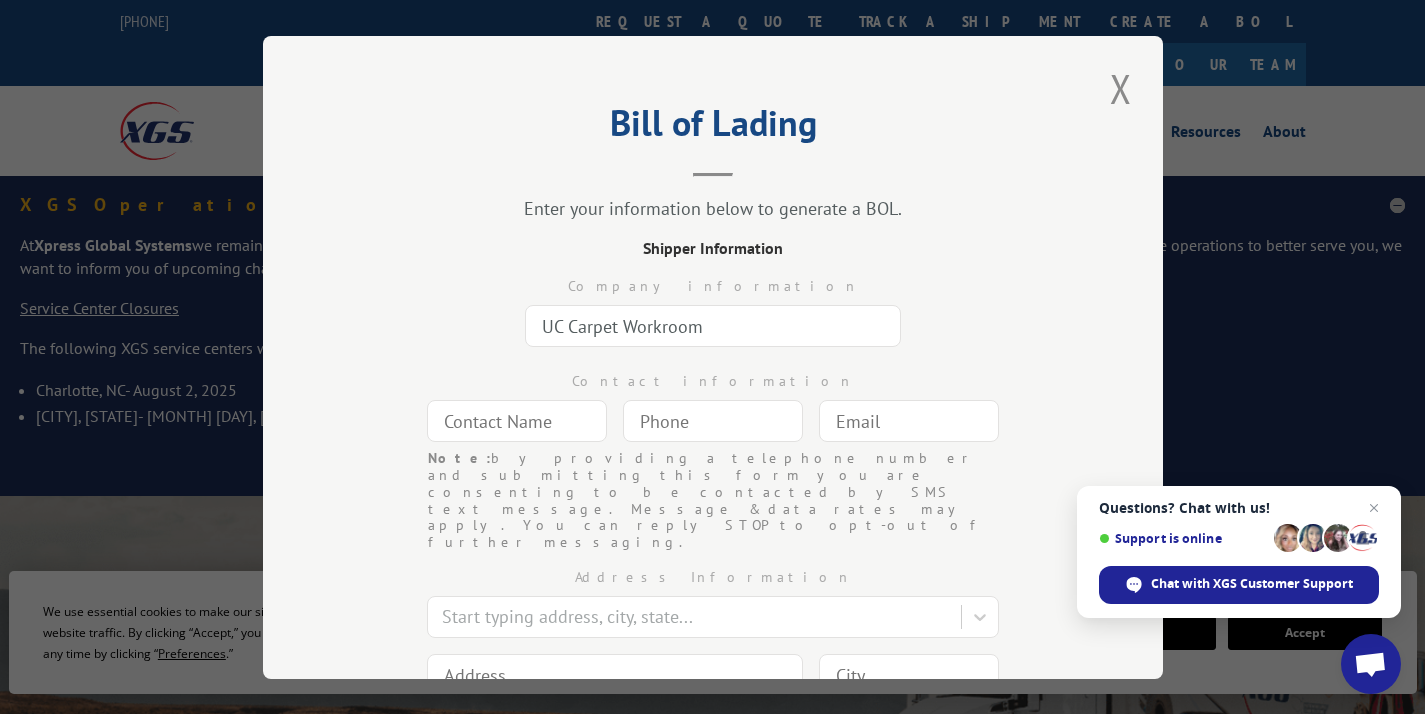 click at bounding box center [517, 421] 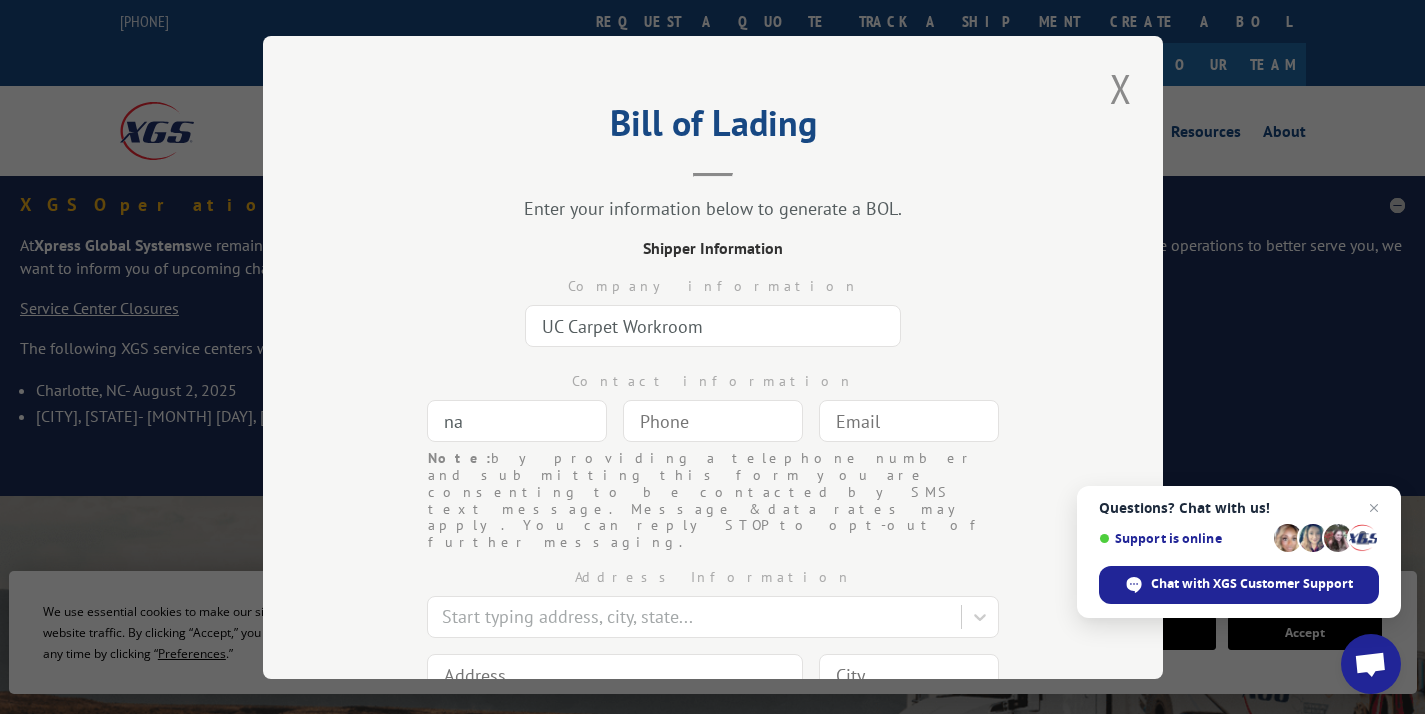 type on "[FIRST] [LAST]" 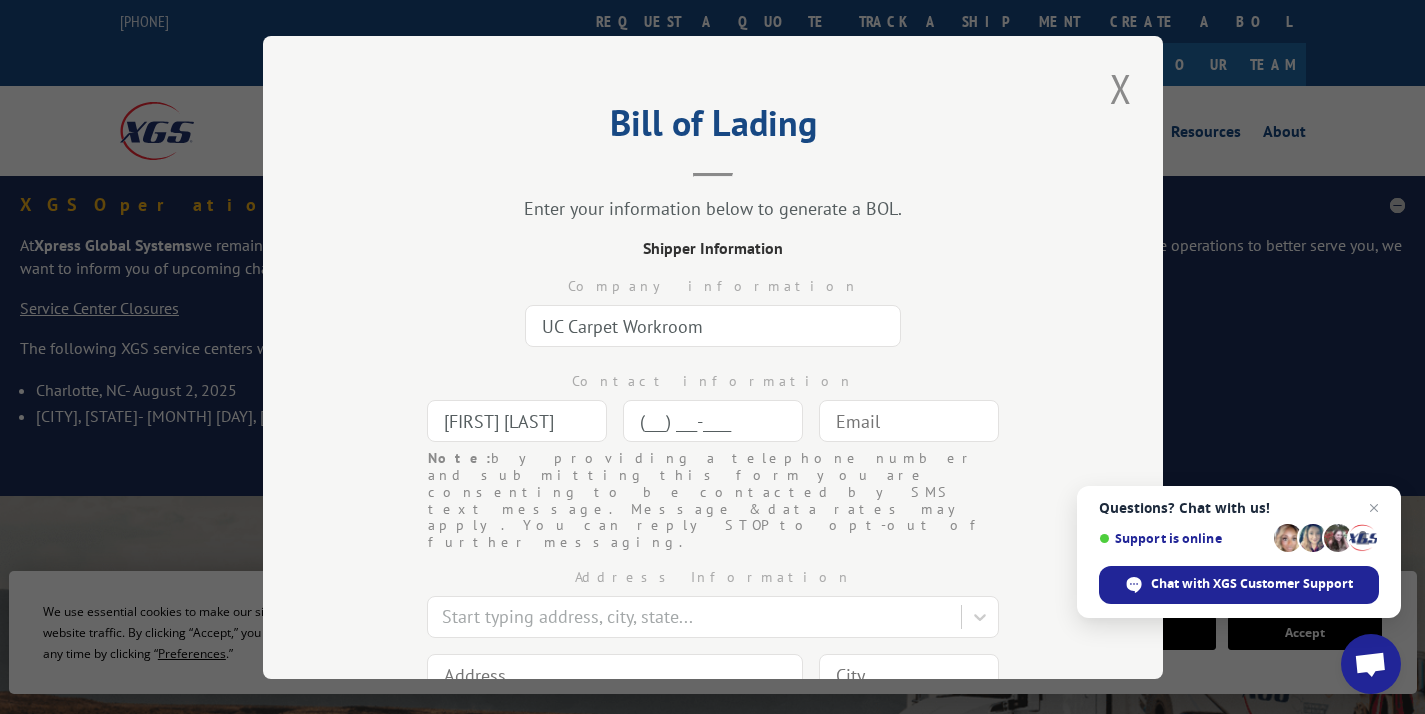 click on "(___) ___-____" at bounding box center [713, 421] 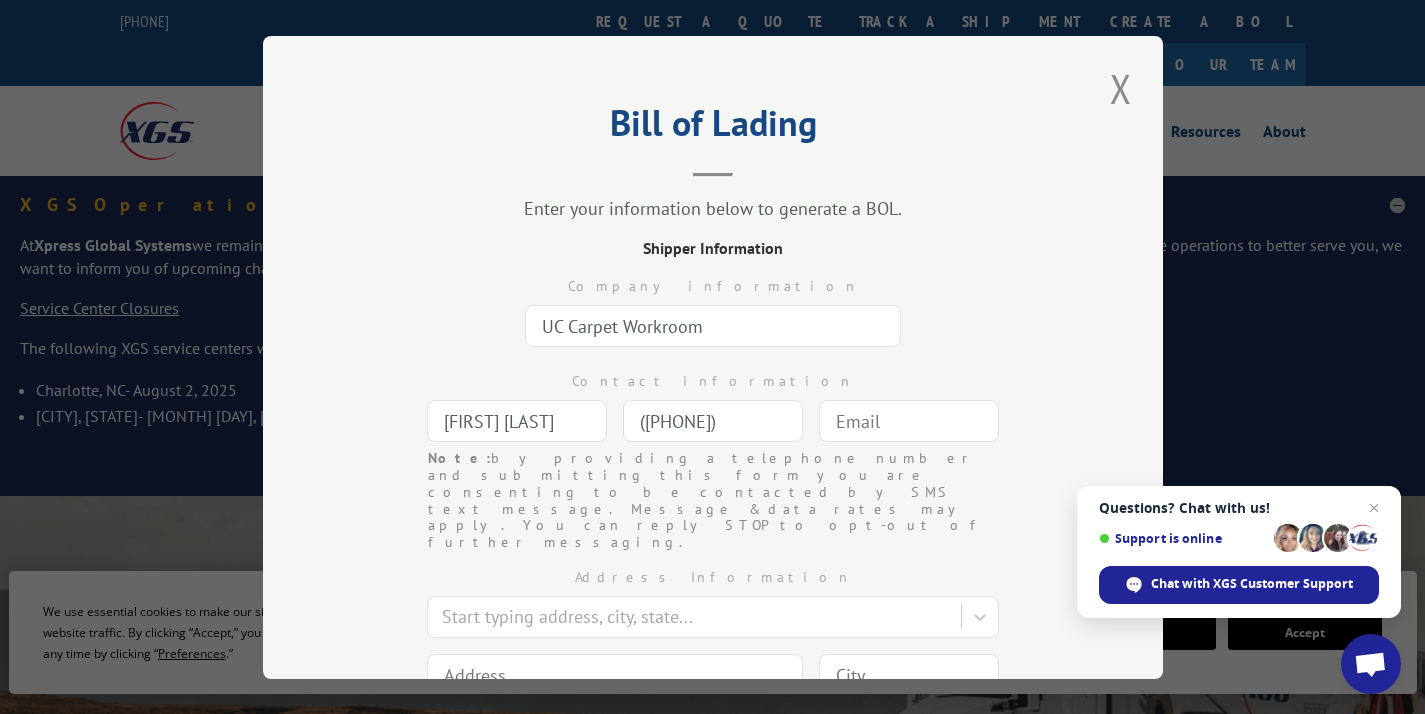 type on "[BOROUGH]" 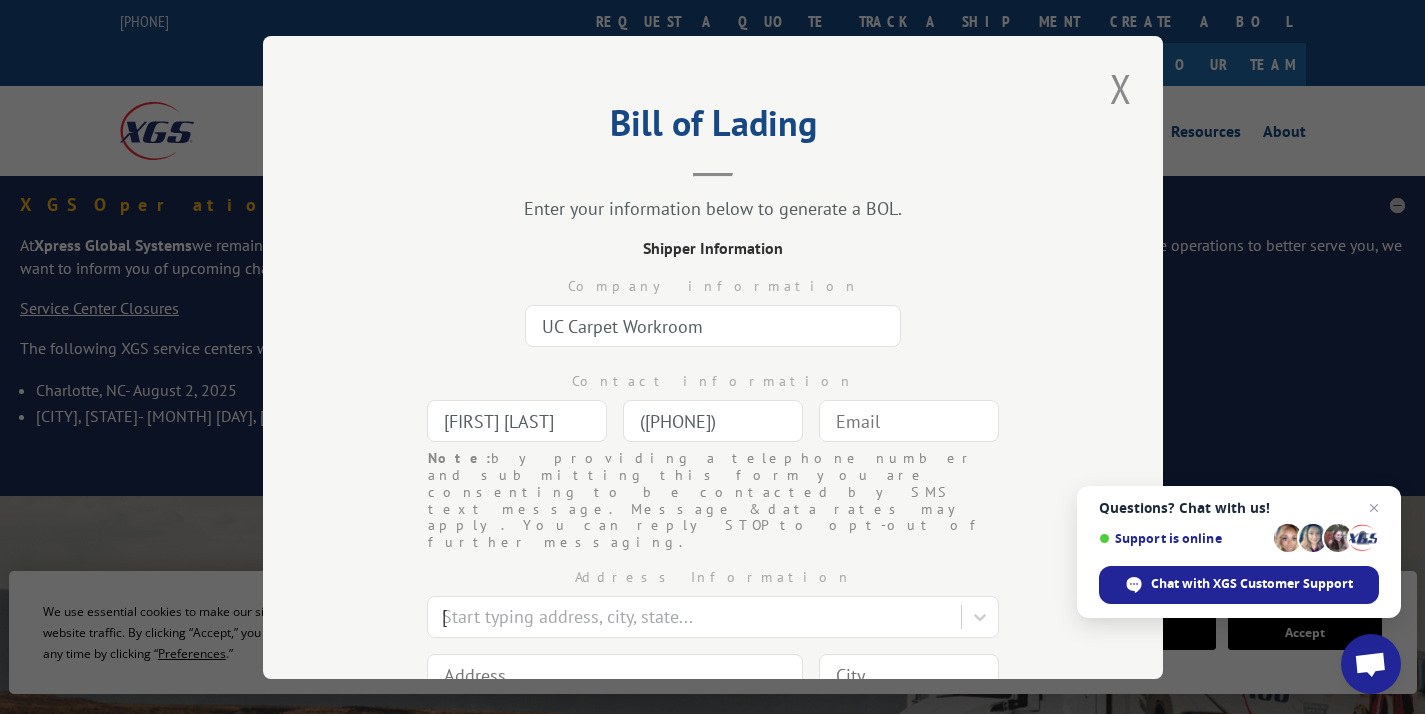 type on "[NUMBER] [STREET] [APT]" 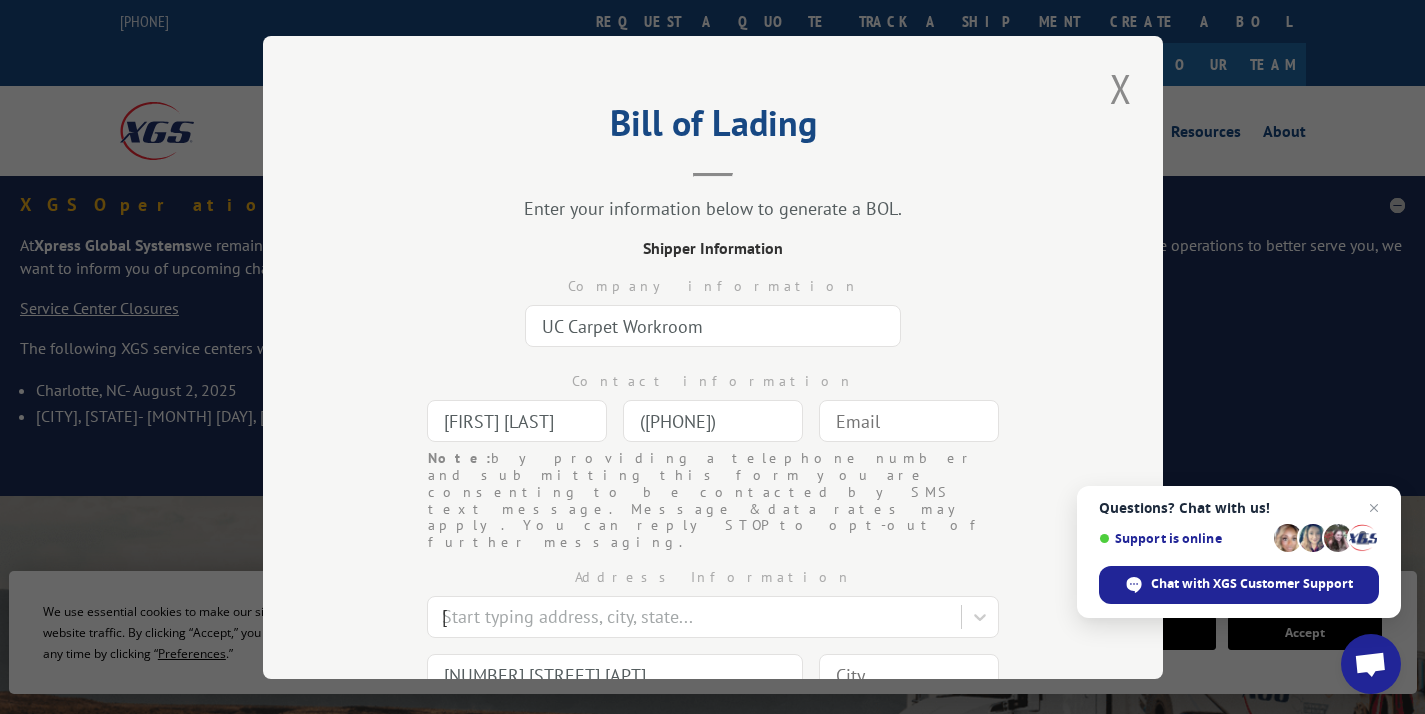 scroll, scrollTop: 18, scrollLeft: 0, axis: vertical 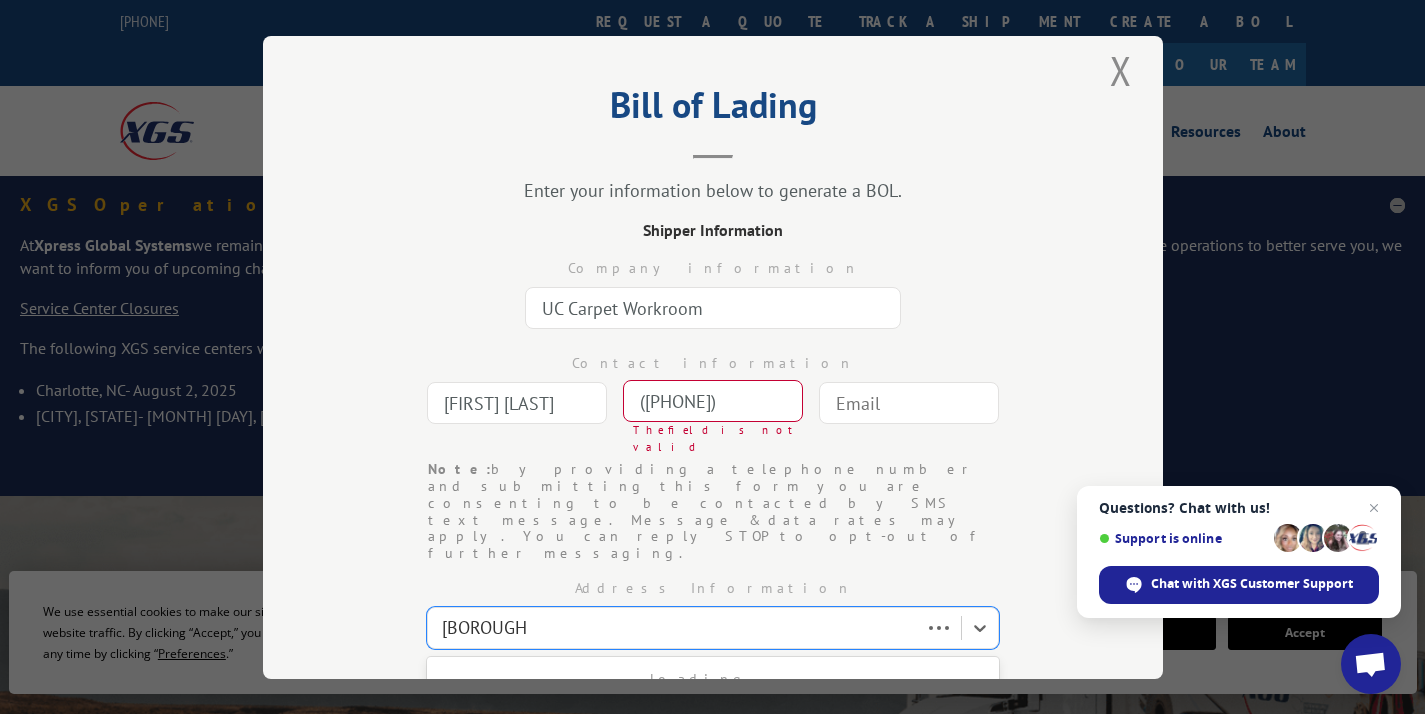 type on "[BOROUGH]" 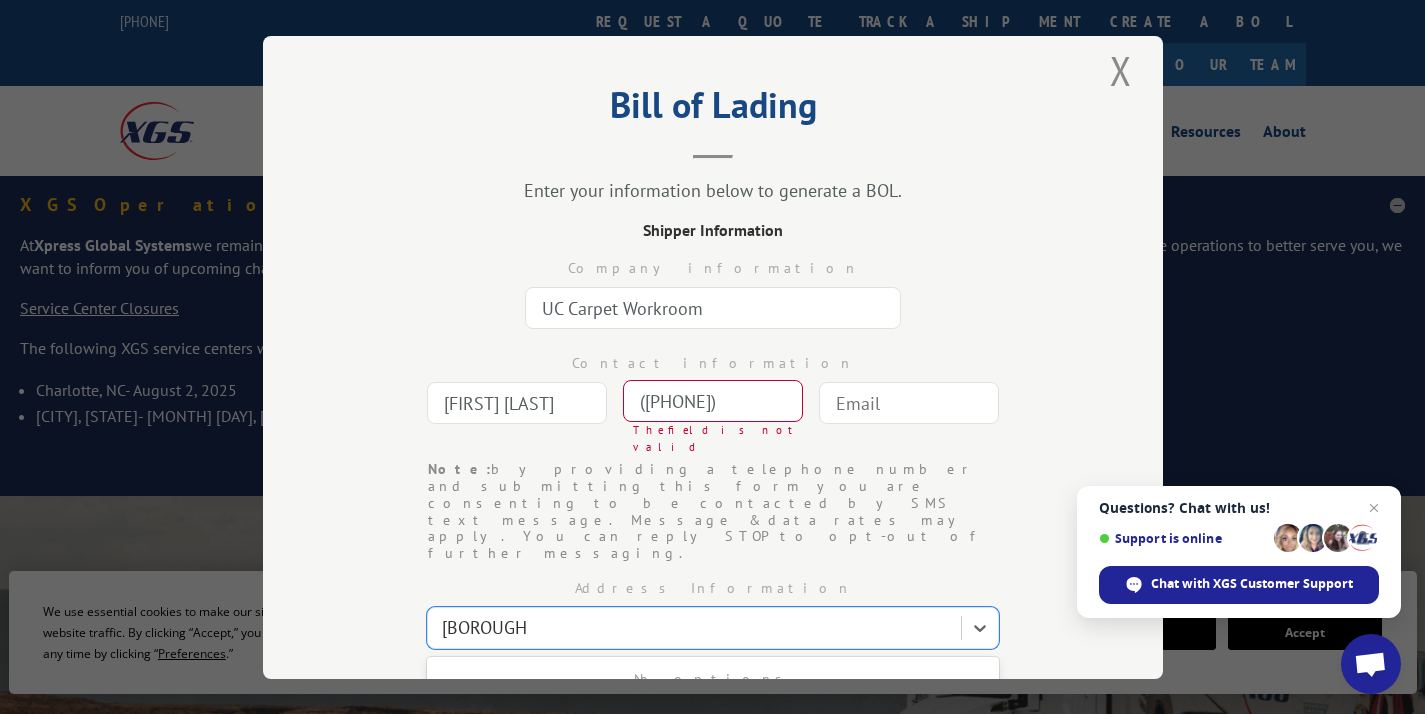 type 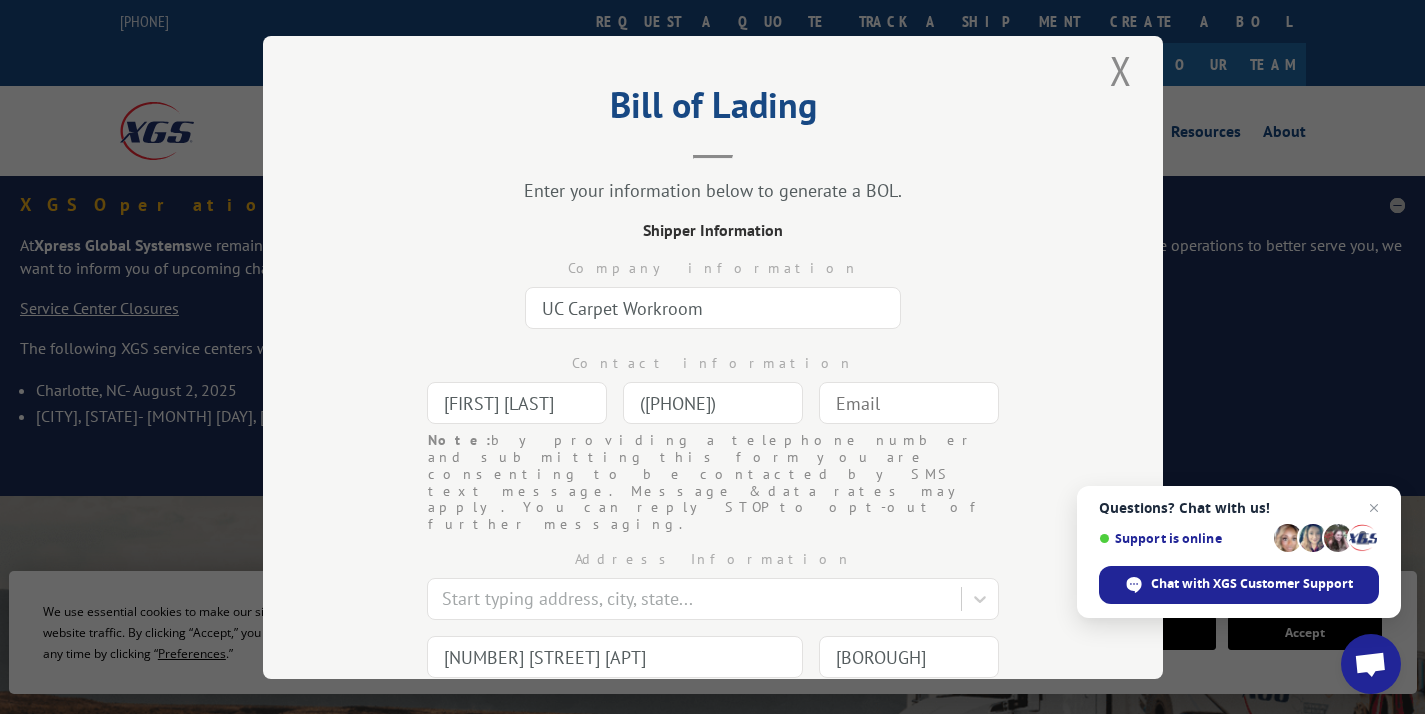 drag, startPoint x: 767, startPoint y: 406, endPoint x: 506, endPoint y: 378, distance: 262.49762 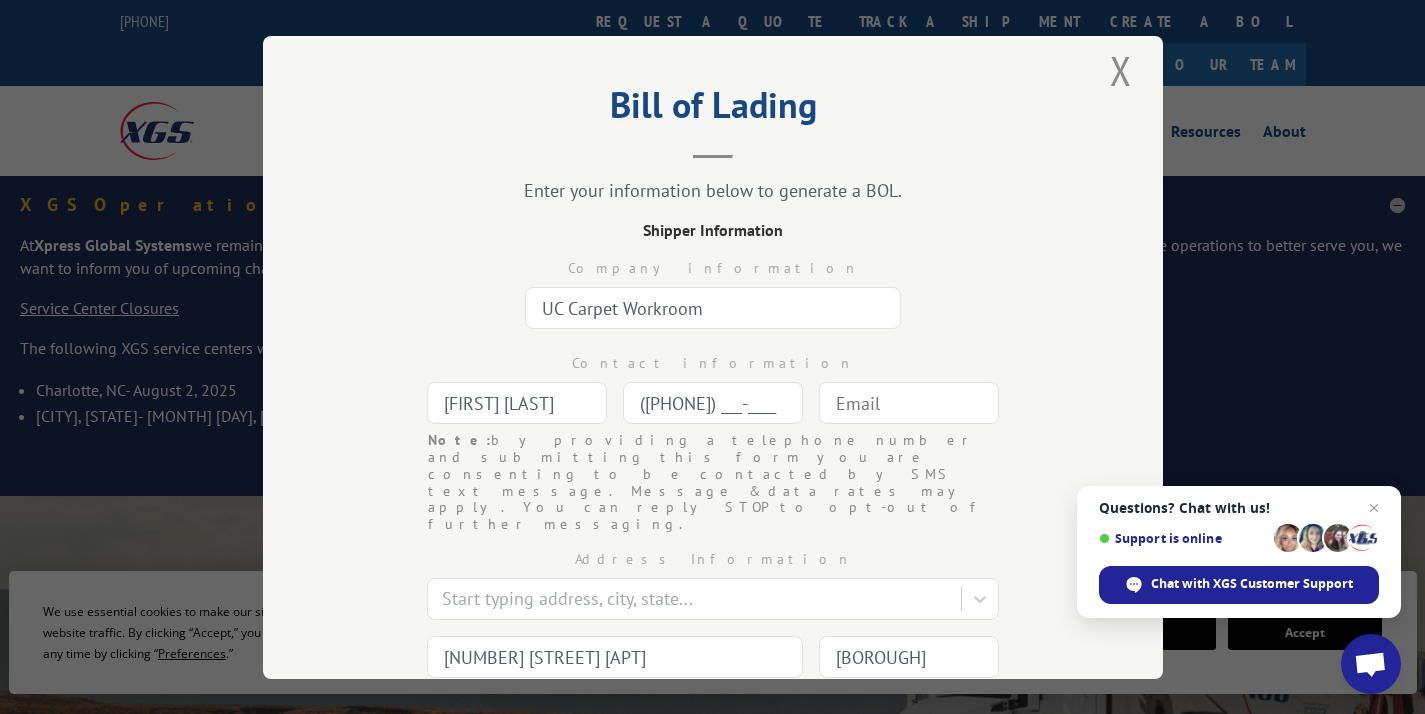 click on "([PHONE]) ___-____" at bounding box center [713, 403] 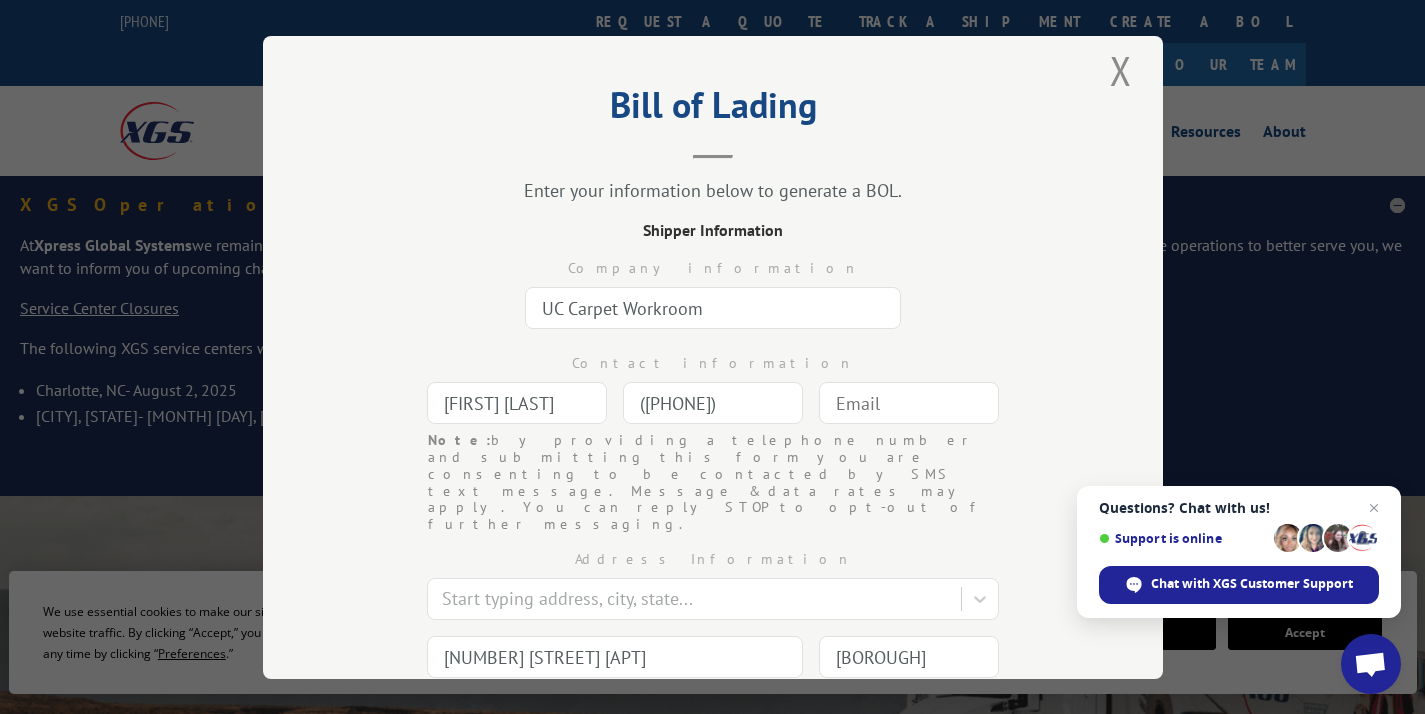 type on "([PHONE])" 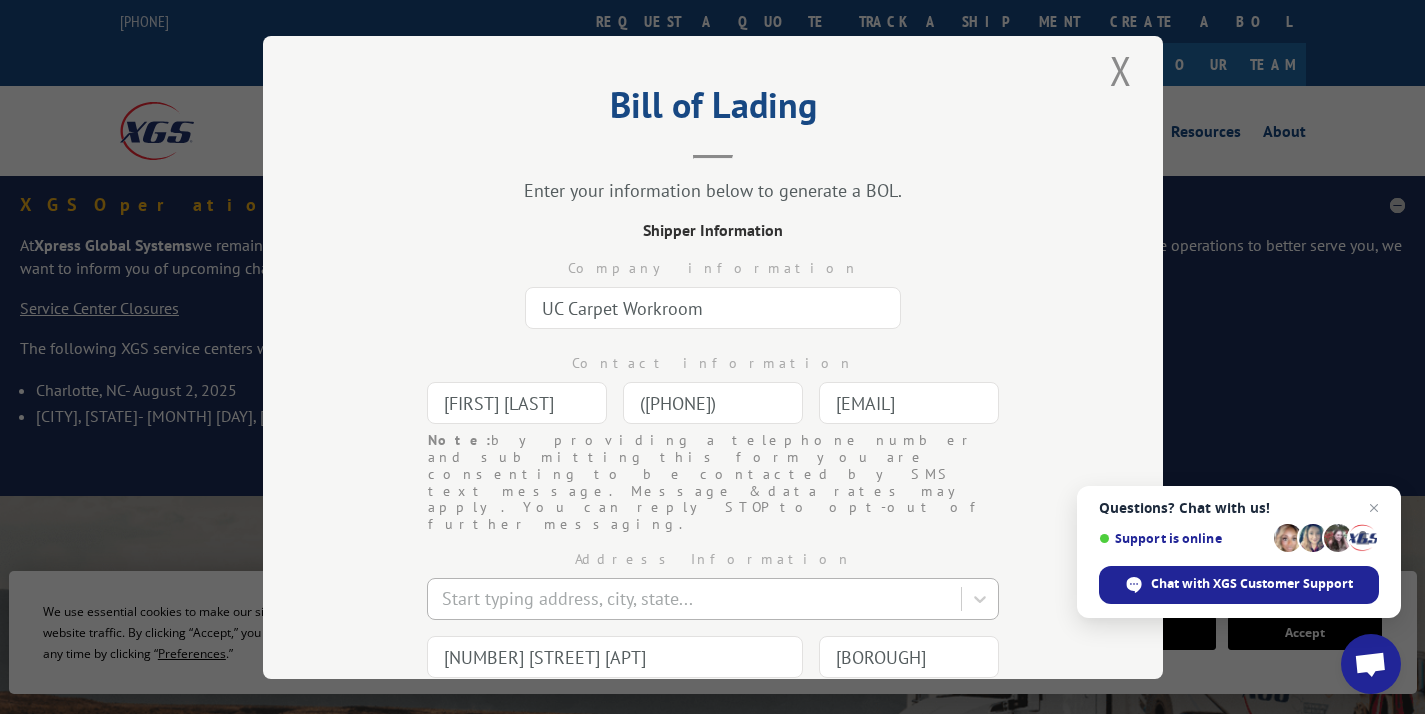 scroll, scrollTop: 152, scrollLeft: 0, axis: vertical 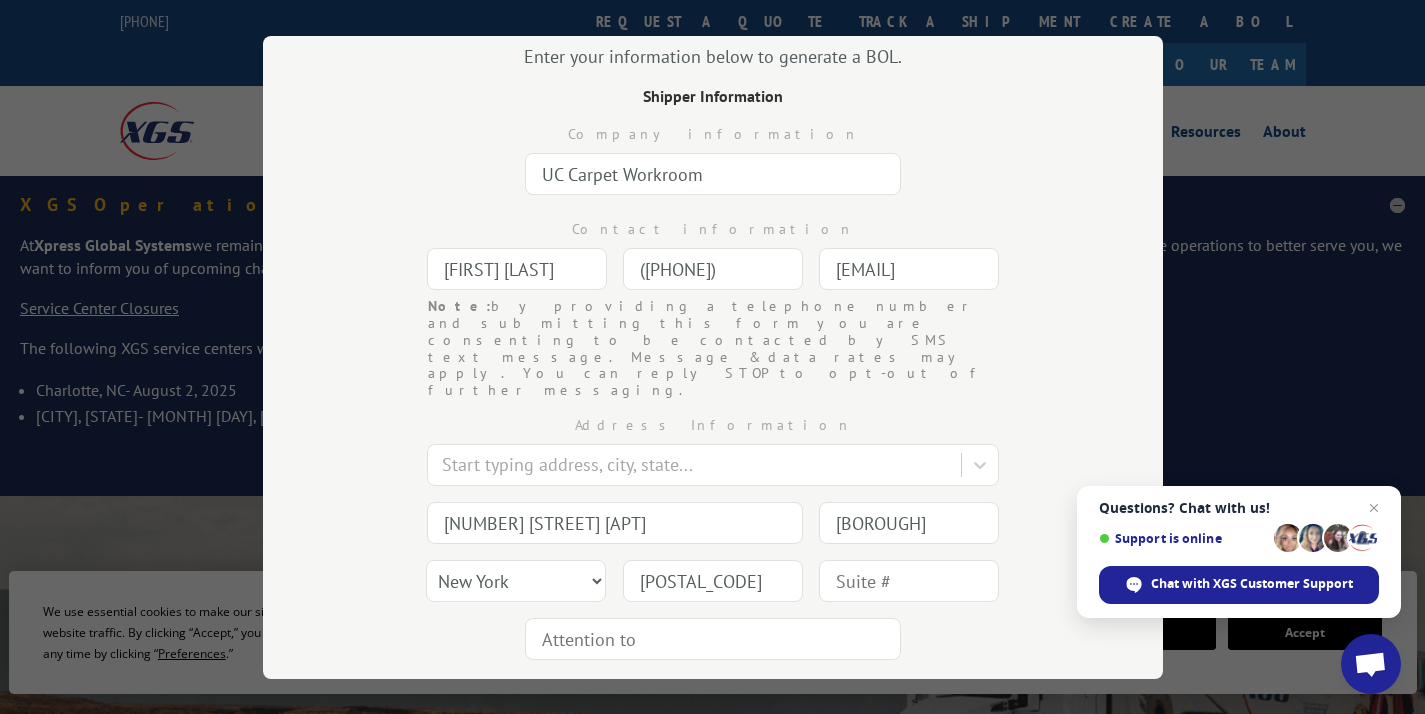 click on "[NUMBER] [STREET] [APT]" at bounding box center [615, 523] 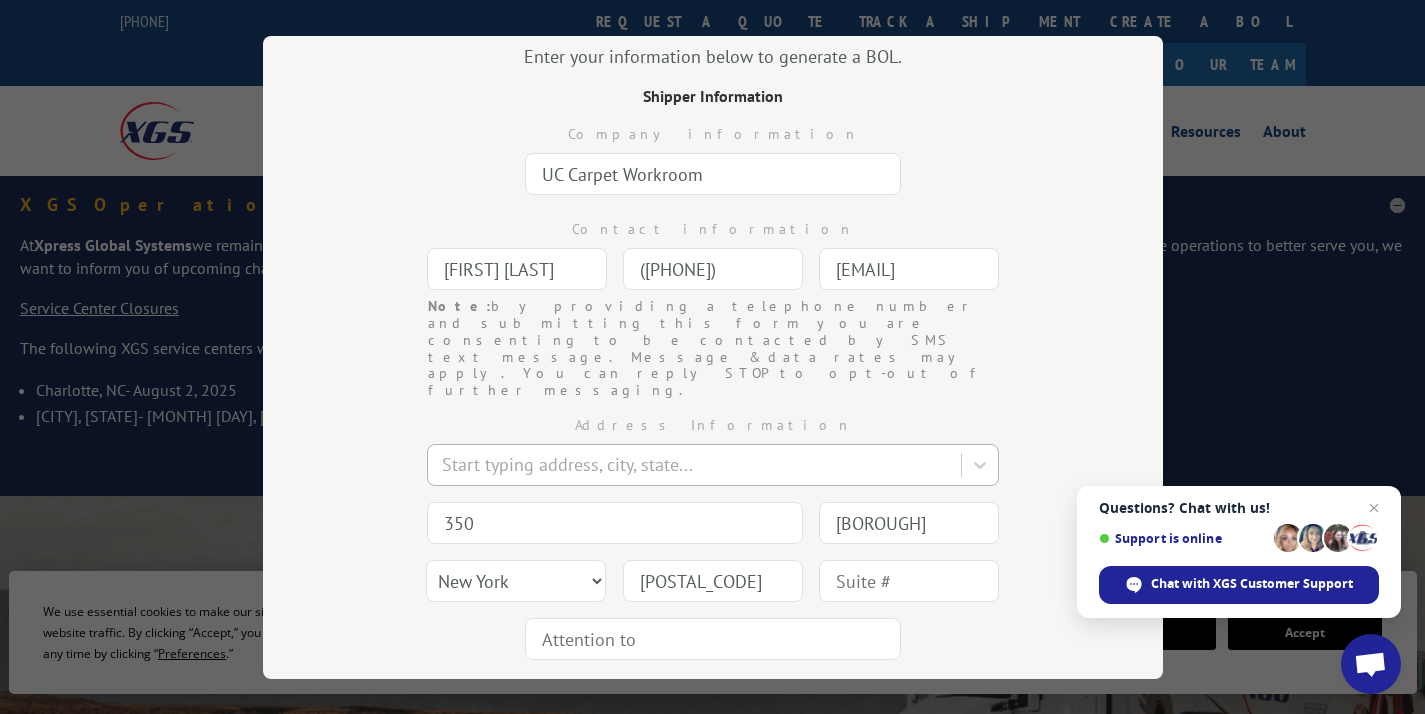 type on "350" 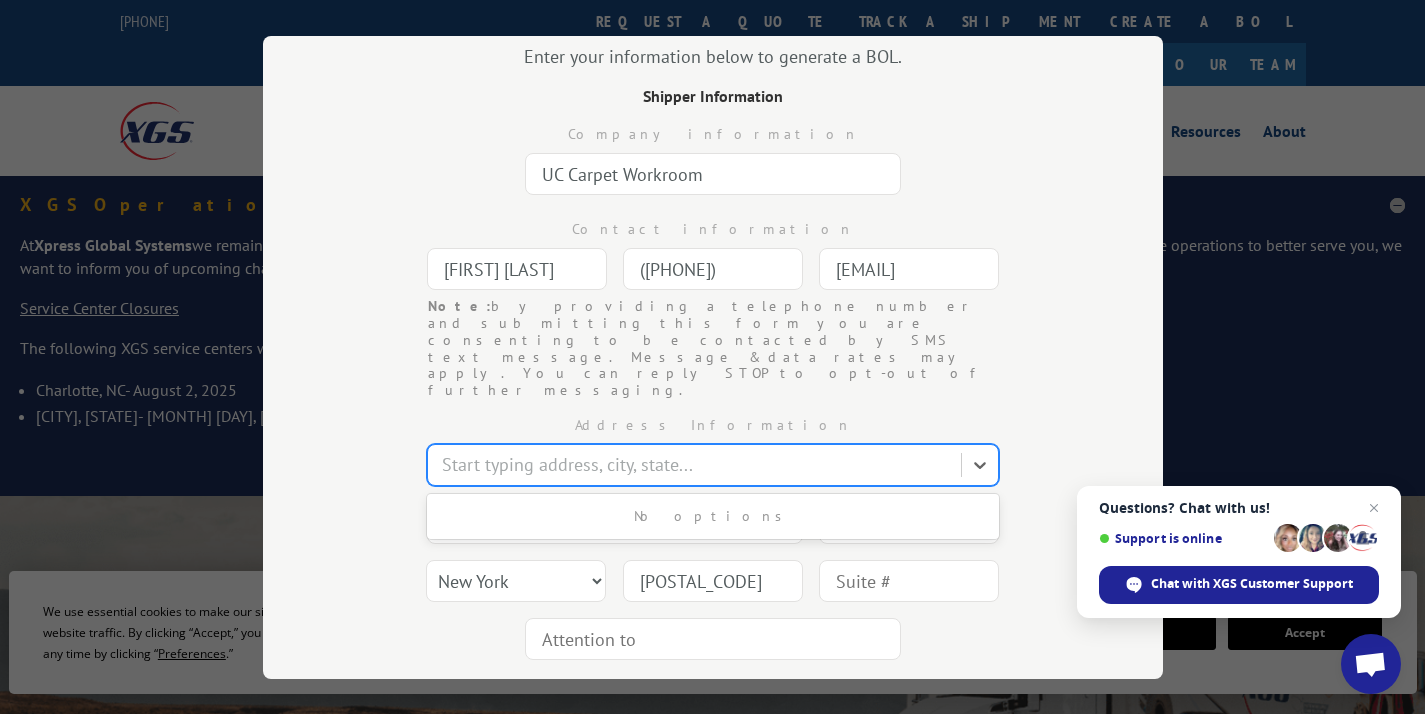 click at bounding box center [696, 464] 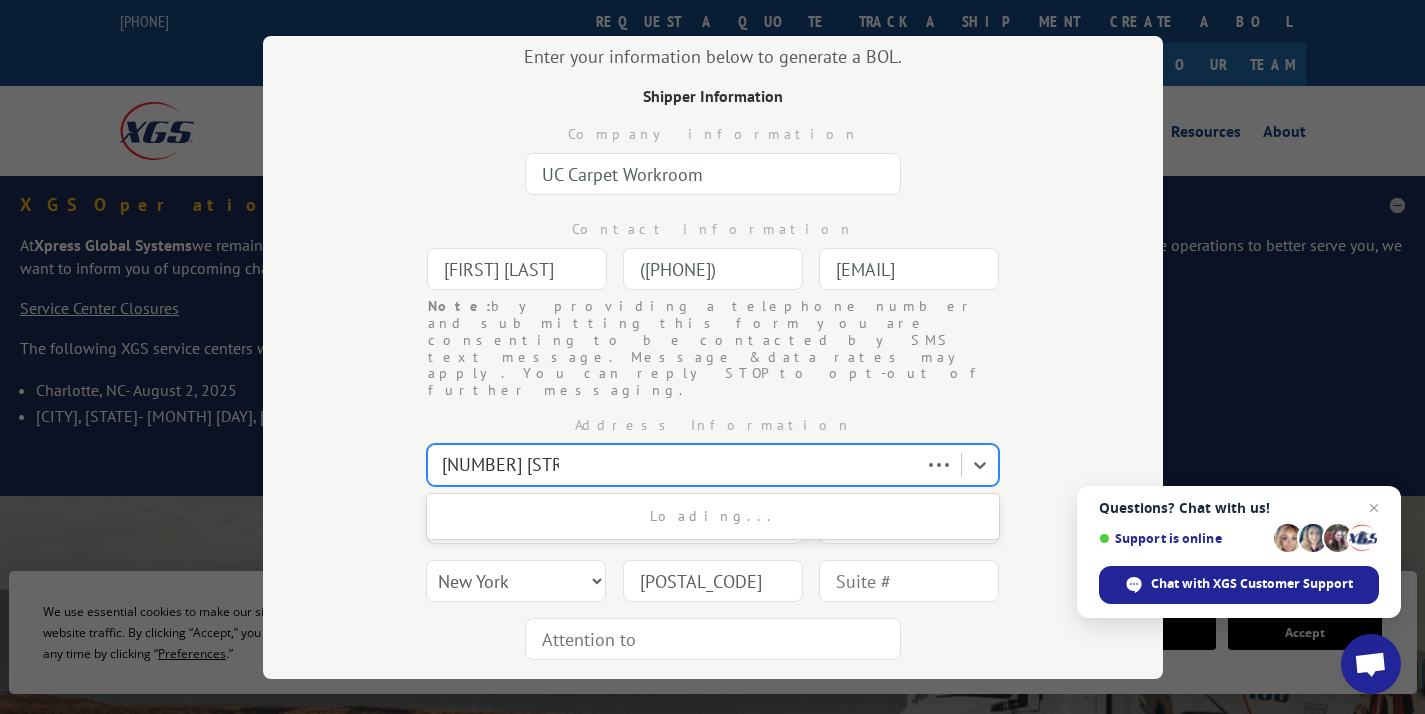 type on "[NUMBER] [STREET]" 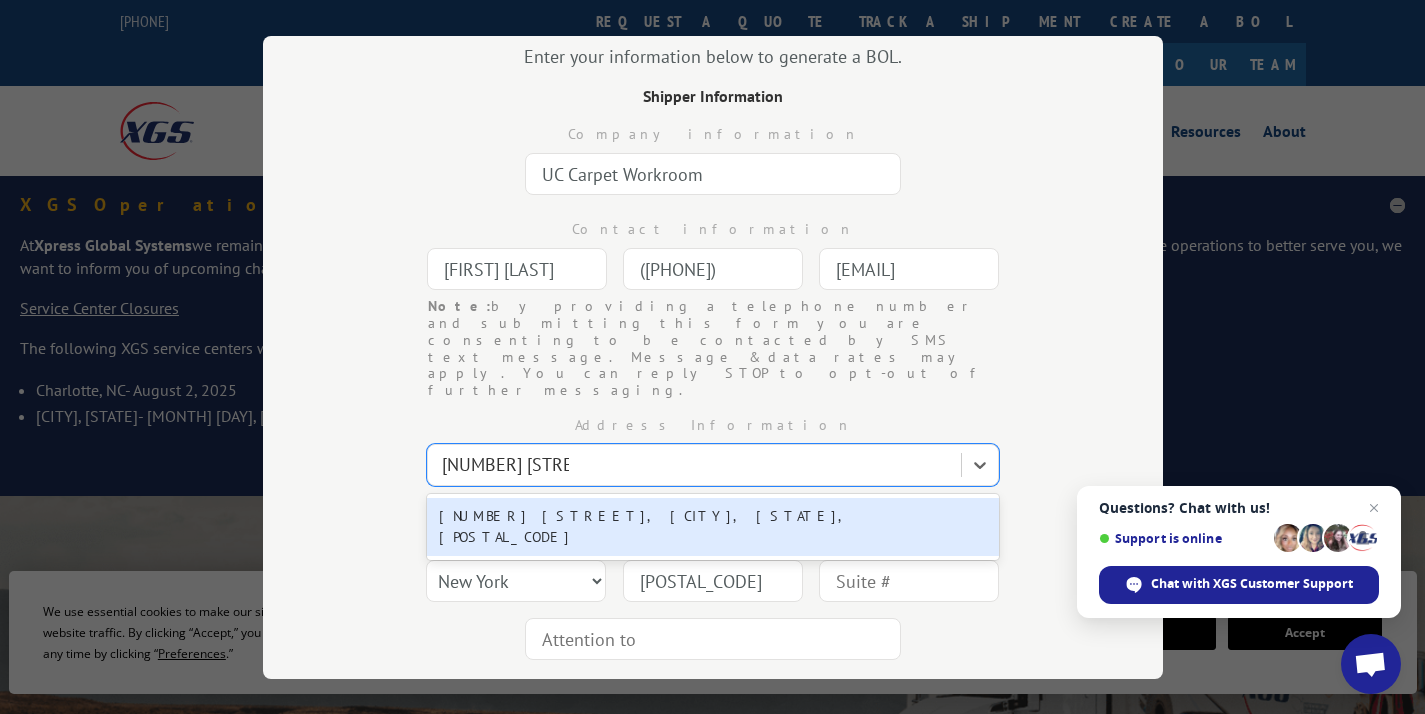 click on "[NUMBER] [STREET], [CITY], [STATE], [POSTAL_CODE]" at bounding box center (713, 527) 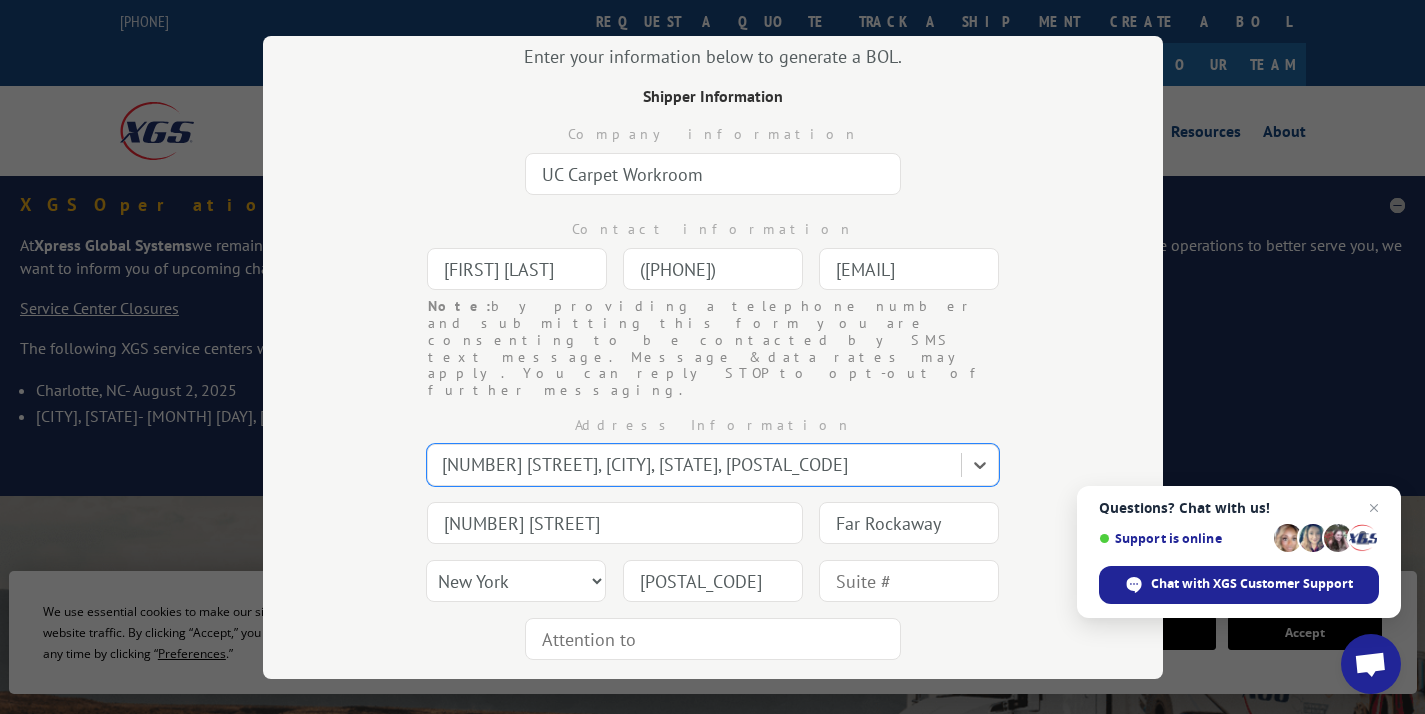 scroll, scrollTop: 207, scrollLeft: 0, axis: vertical 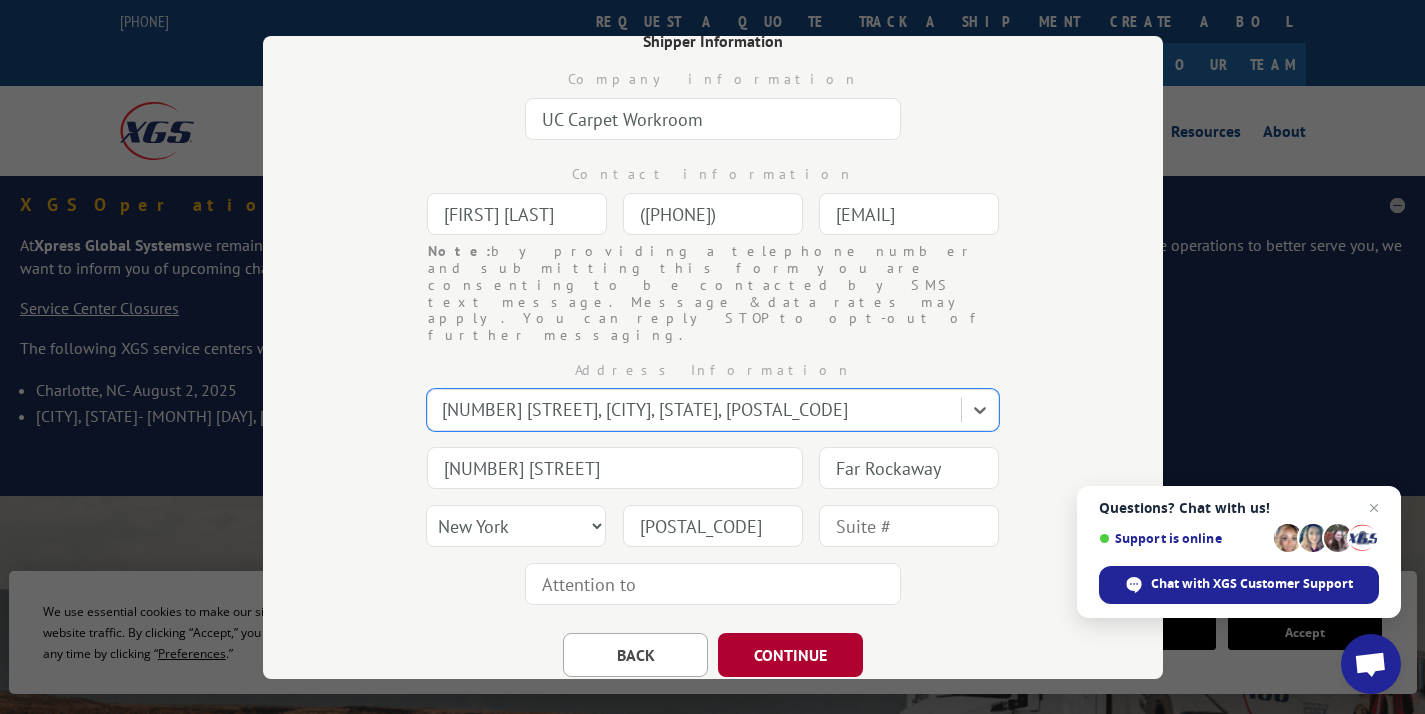 click on "CONTINUE" at bounding box center [790, 655] 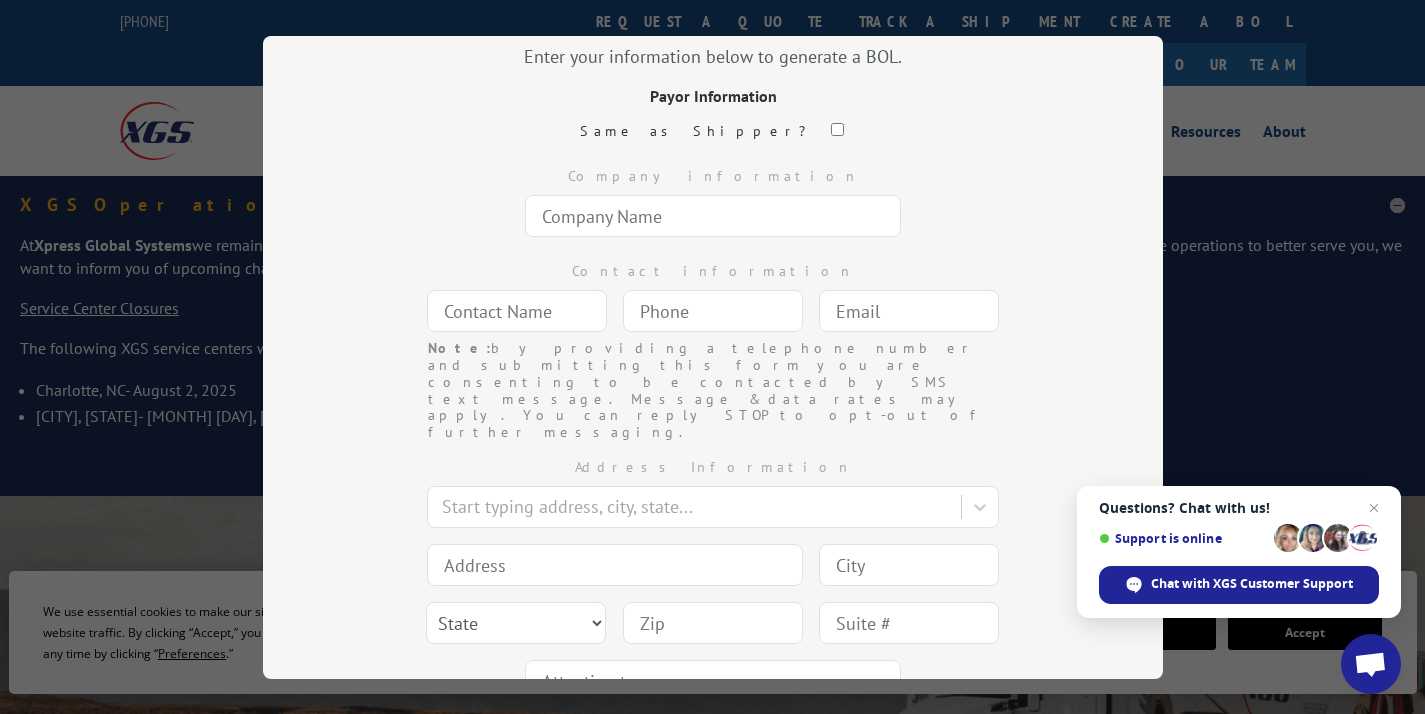 scroll, scrollTop: 137, scrollLeft: 0, axis: vertical 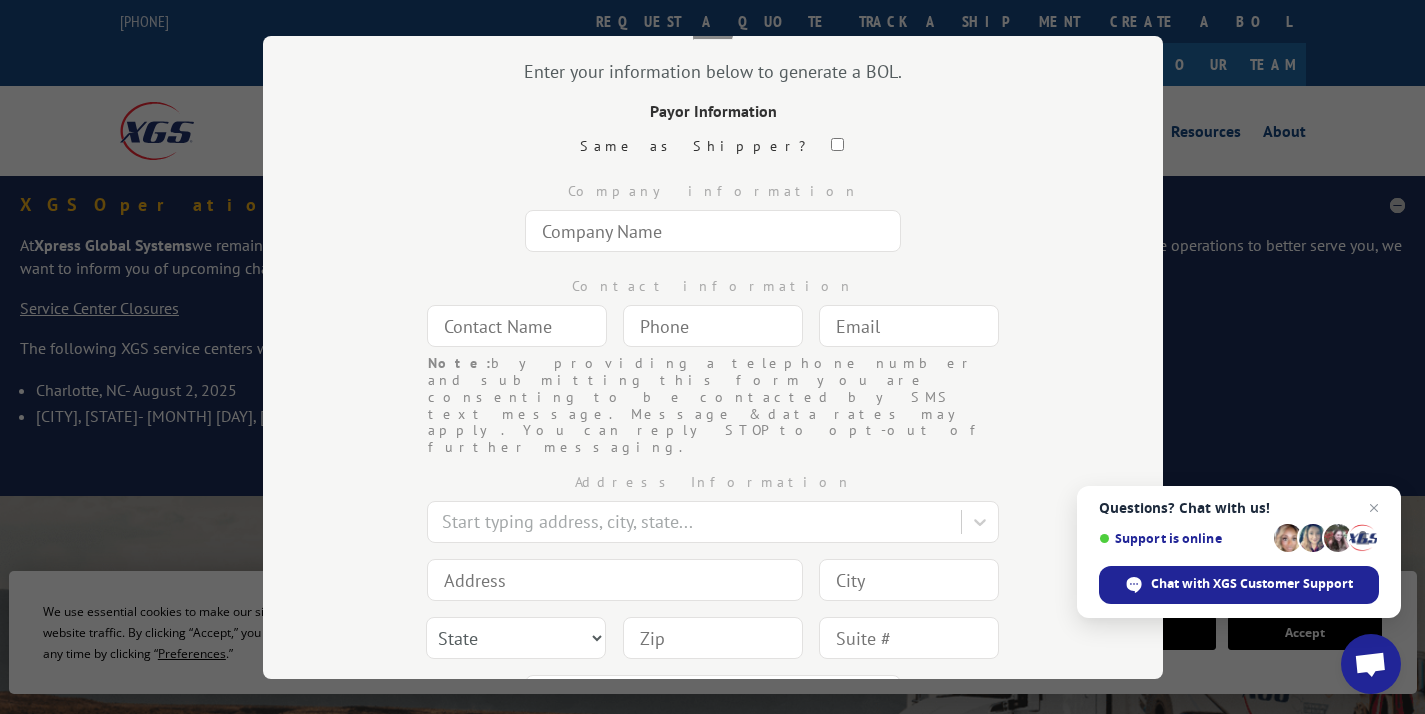 click at bounding box center [713, 231] 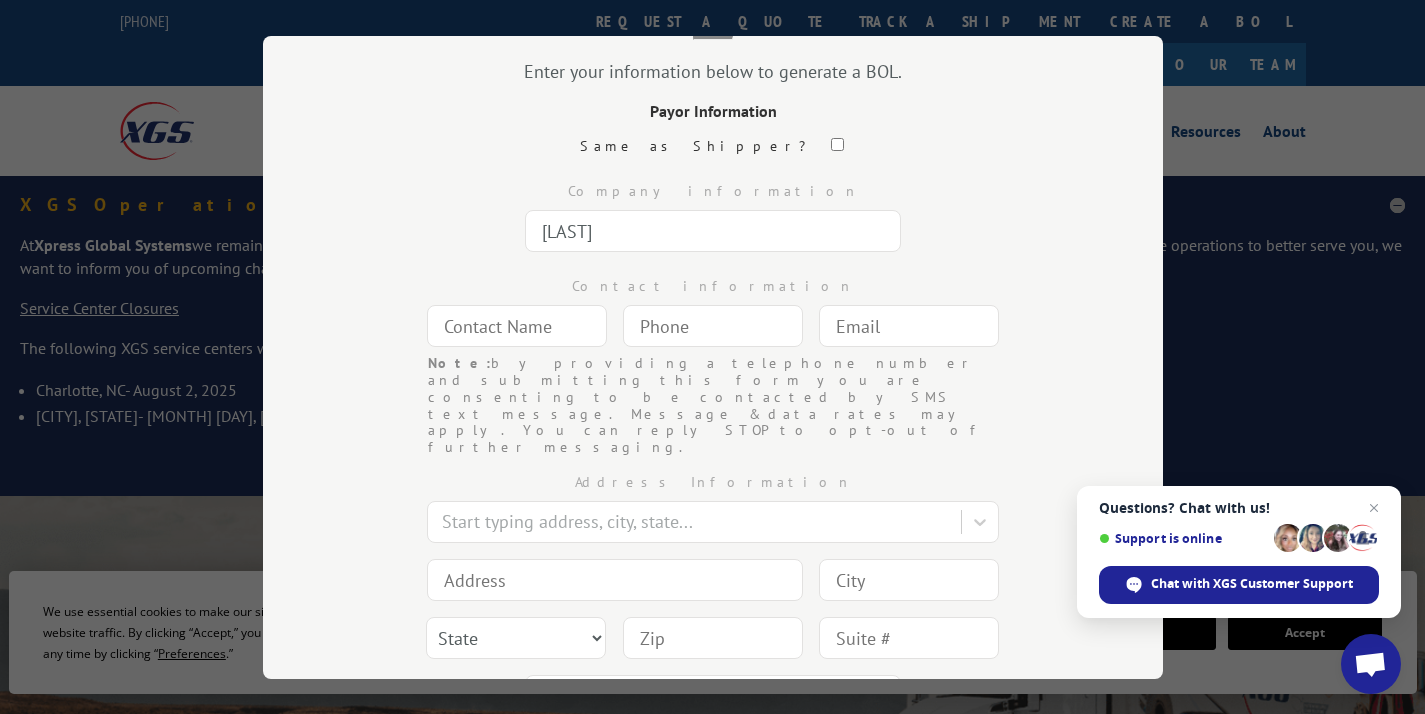 click at bounding box center (517, 326) 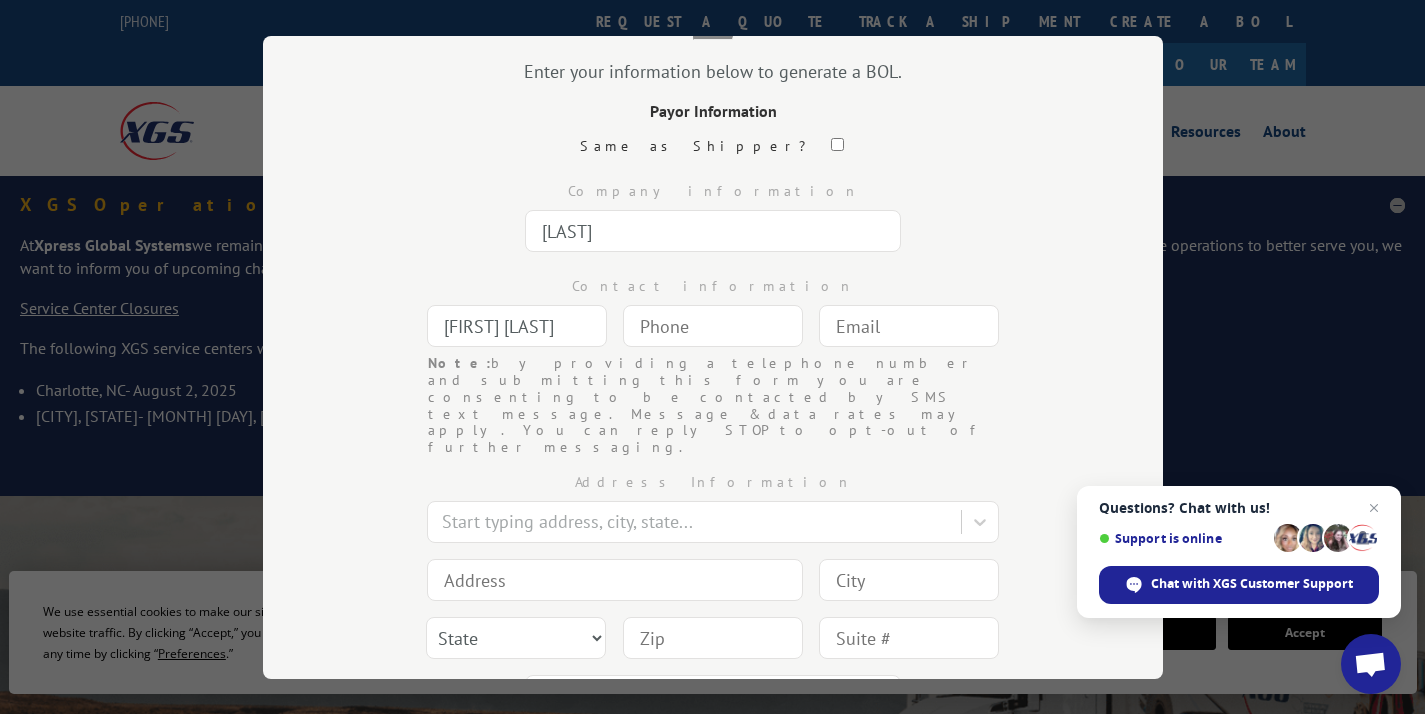 type 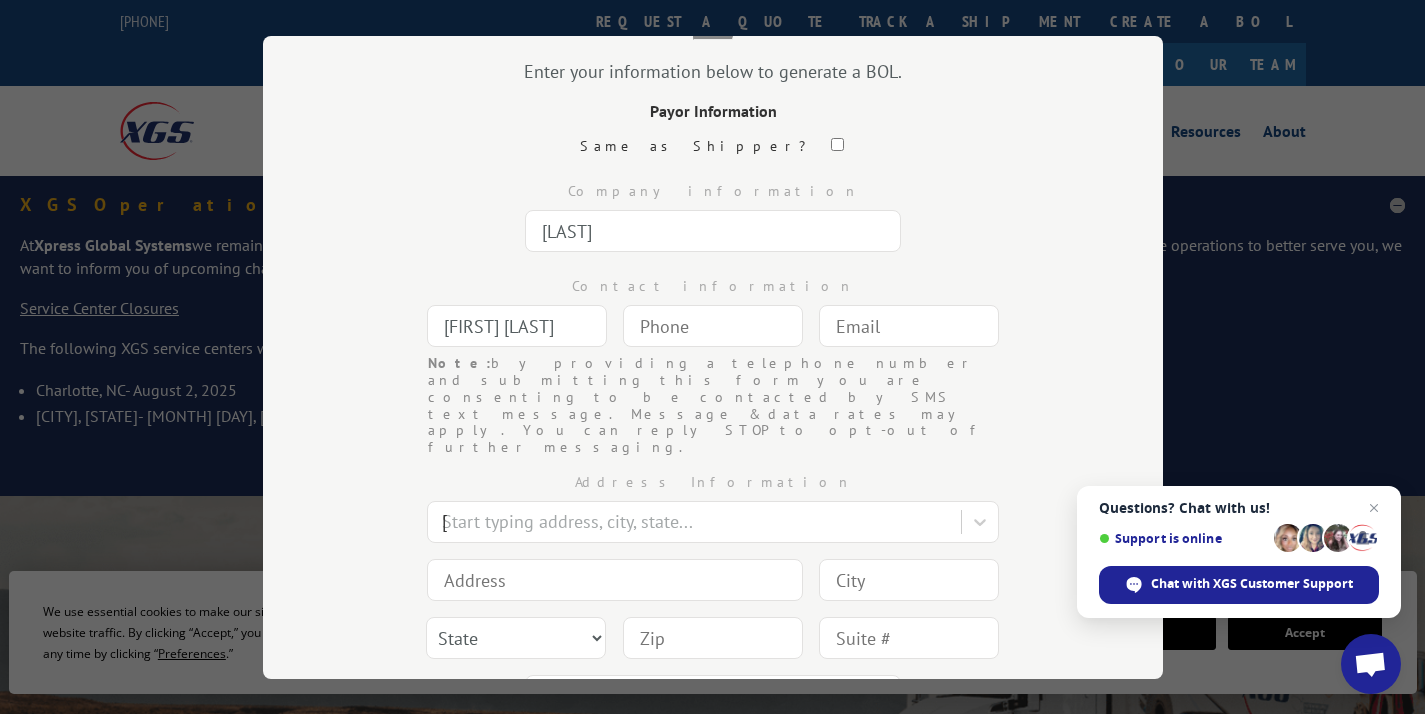 type on "[NUMBER] [STREET] [APT]" 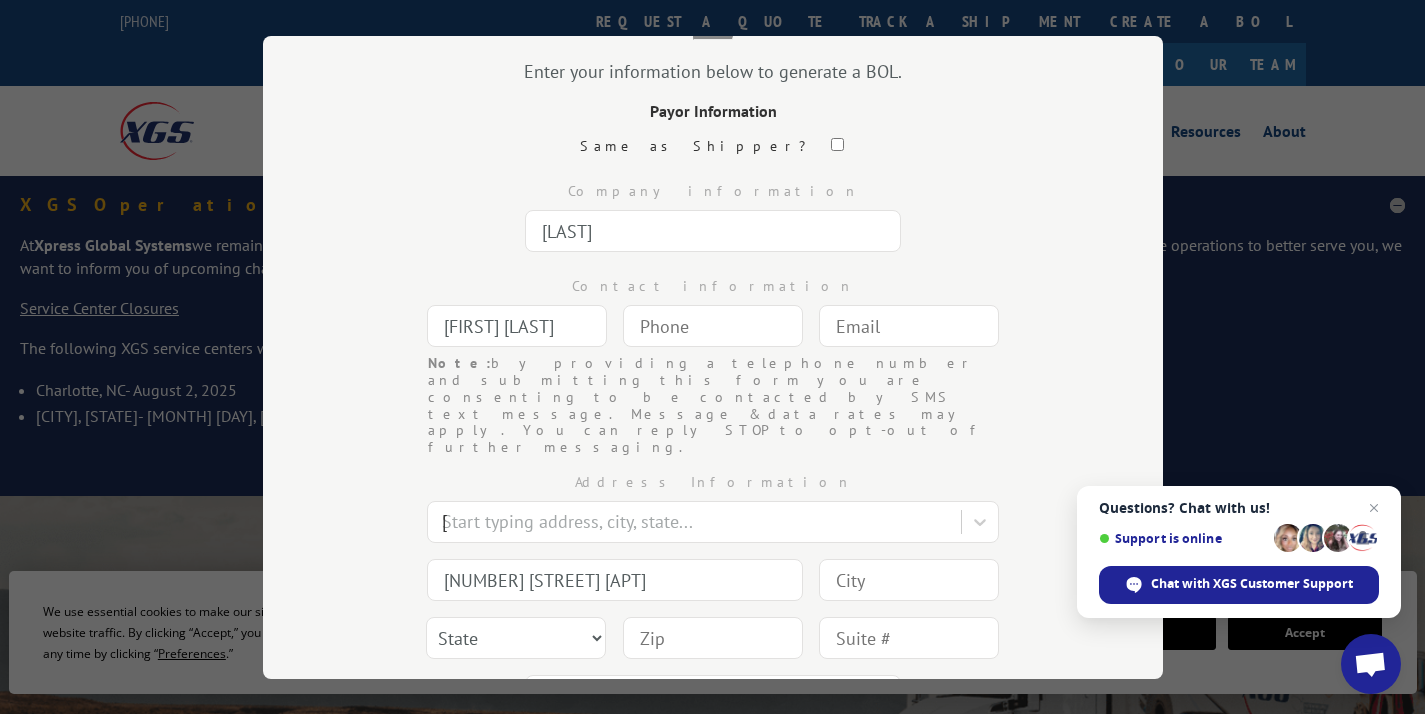 type 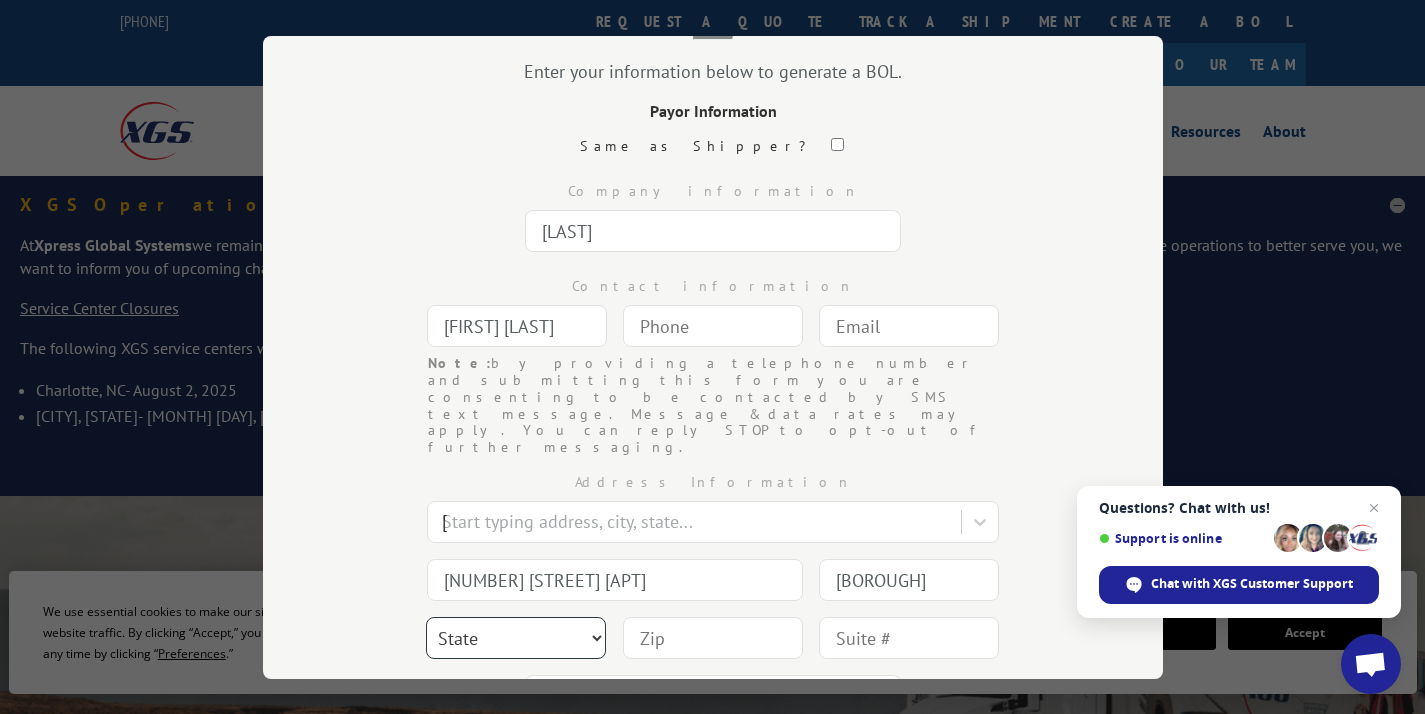 select on "NY" 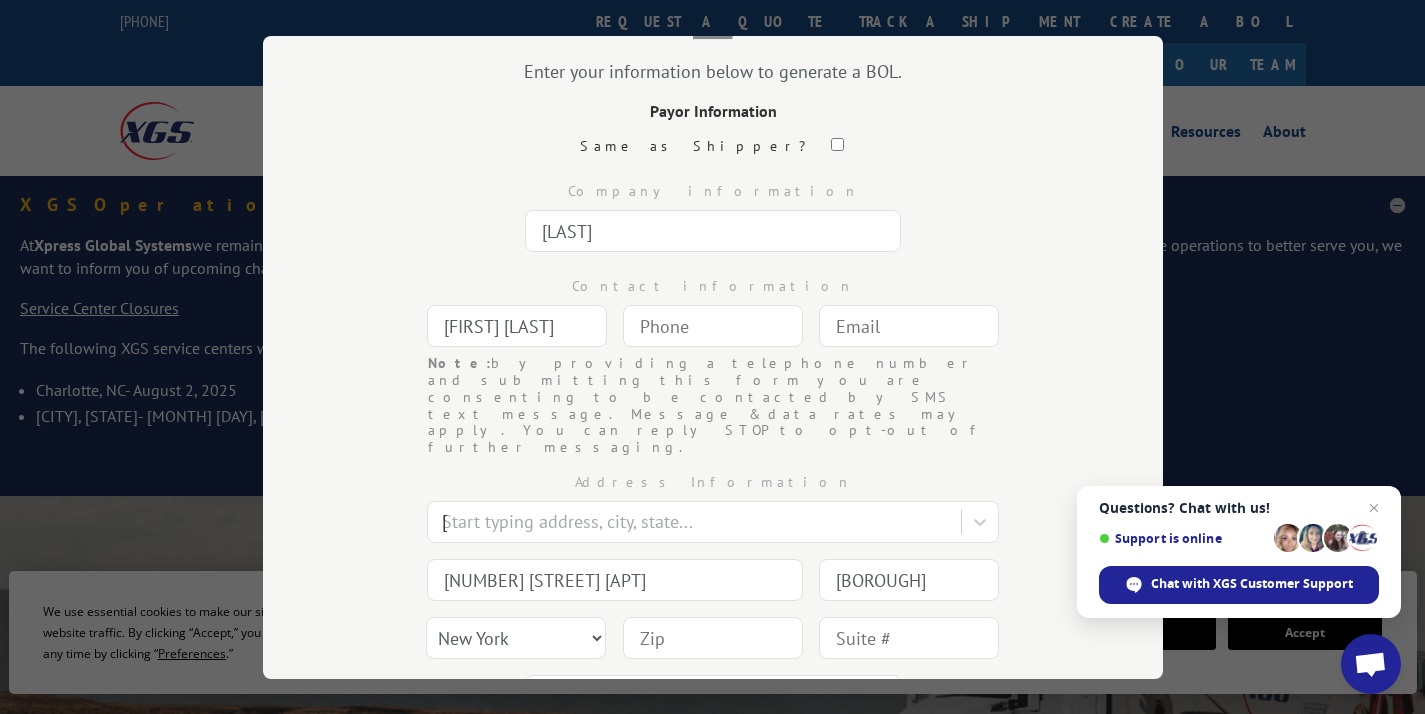 type on "[POSTAL_CODE]" 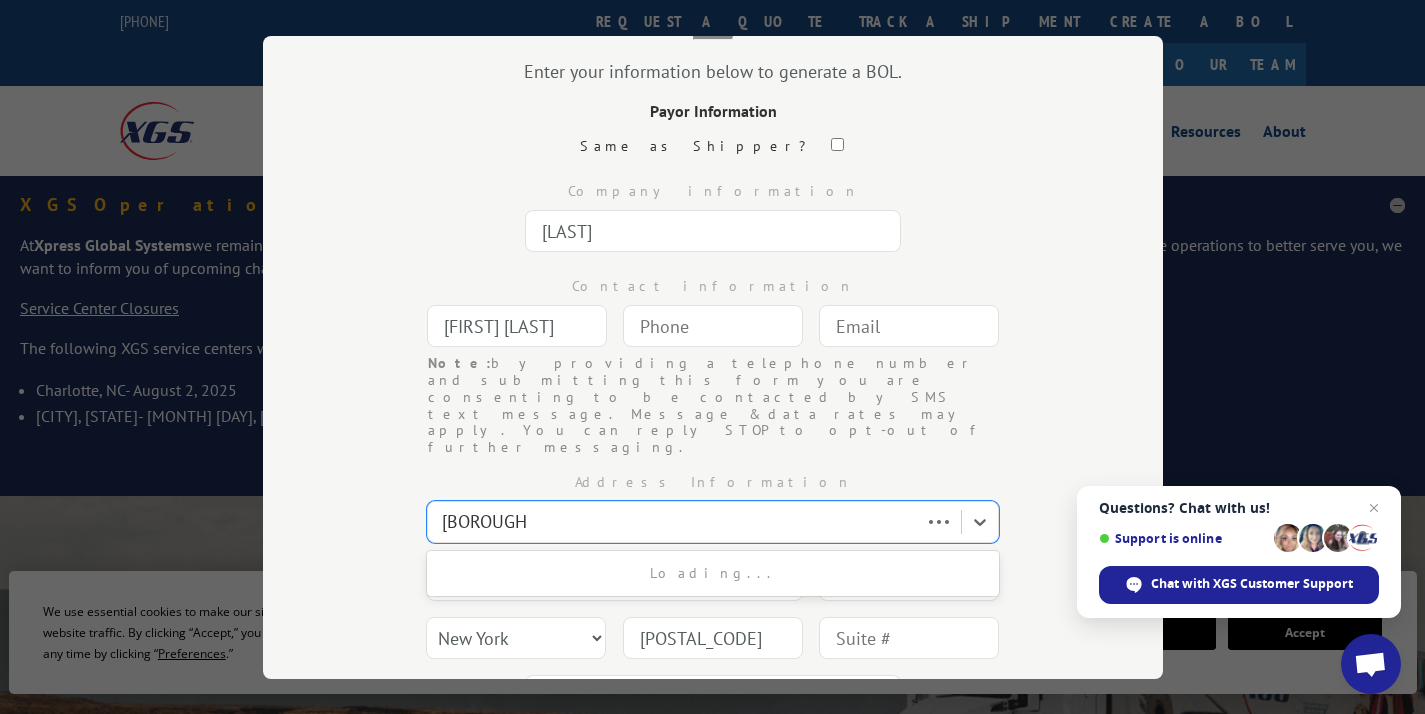 type on "(___) ___-____" 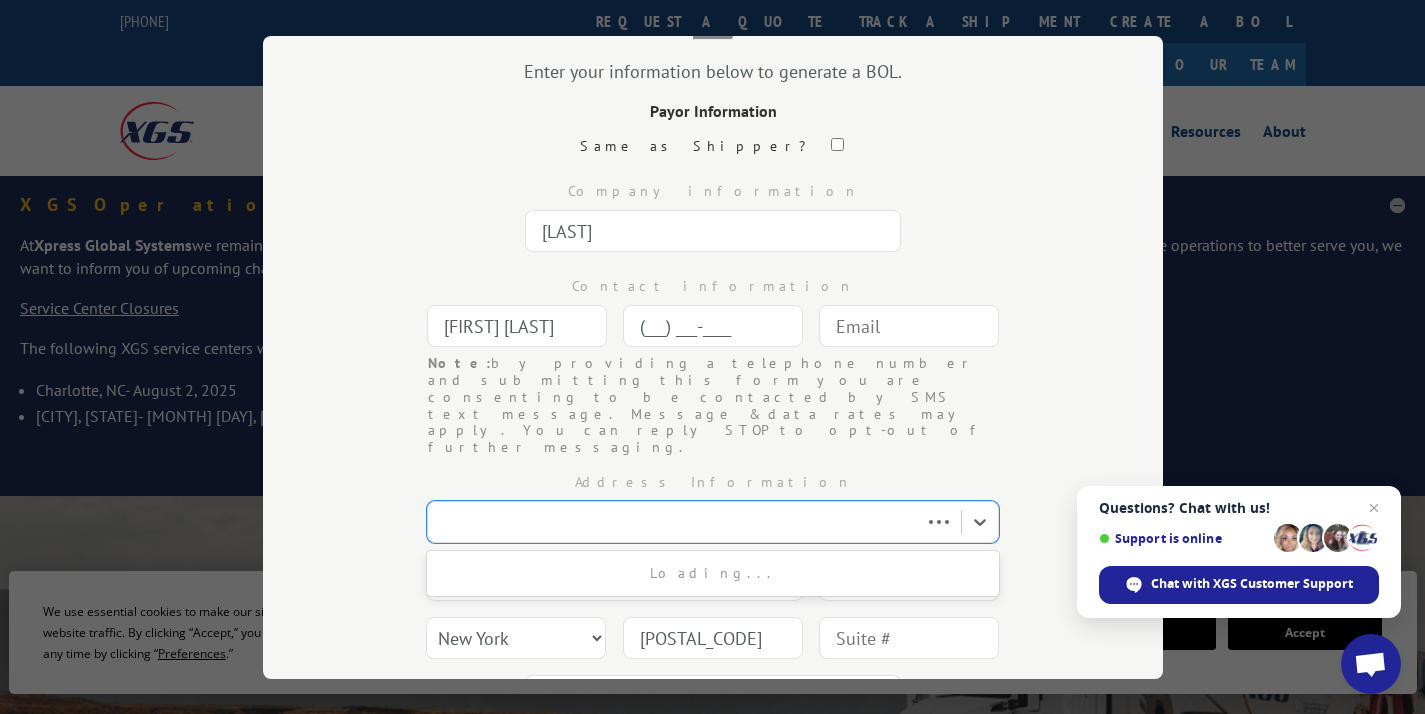 click on "(___) ___-____" at bounding box center [713, 326] 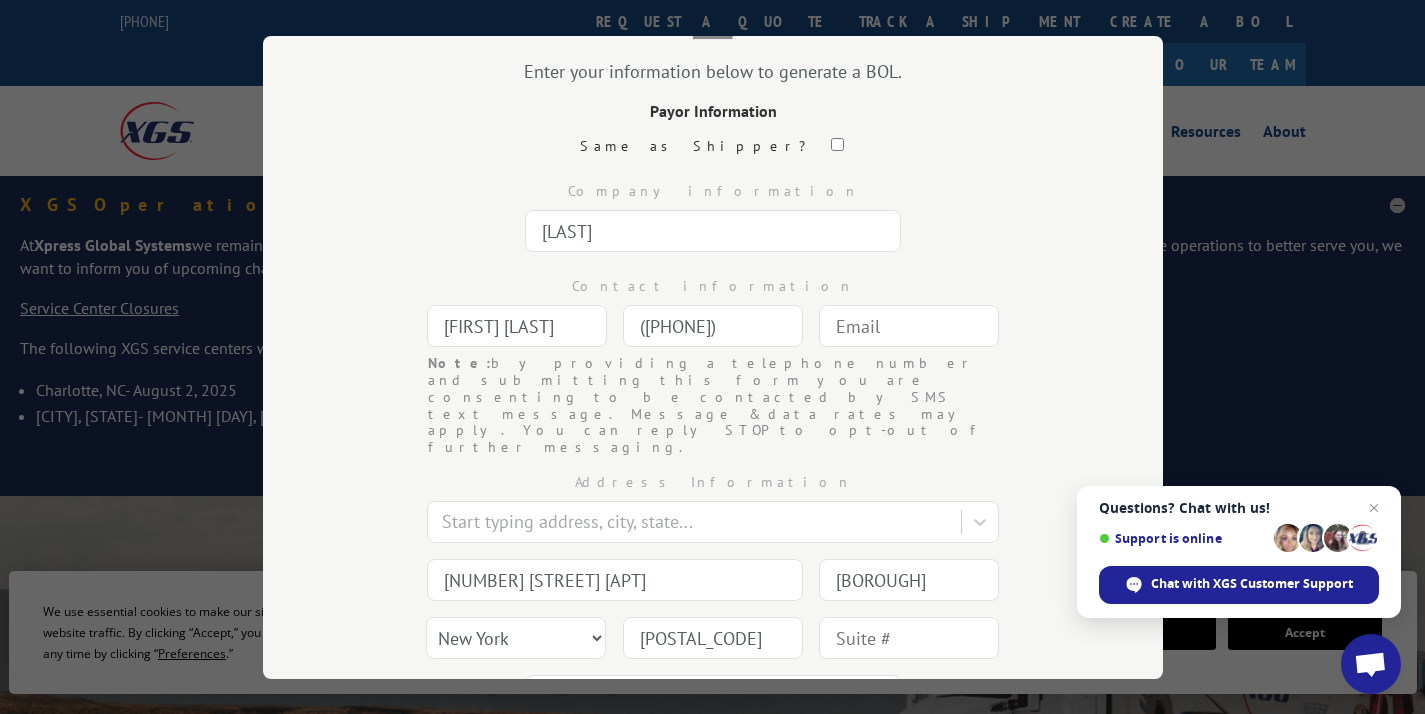 type on "([PHONE])" 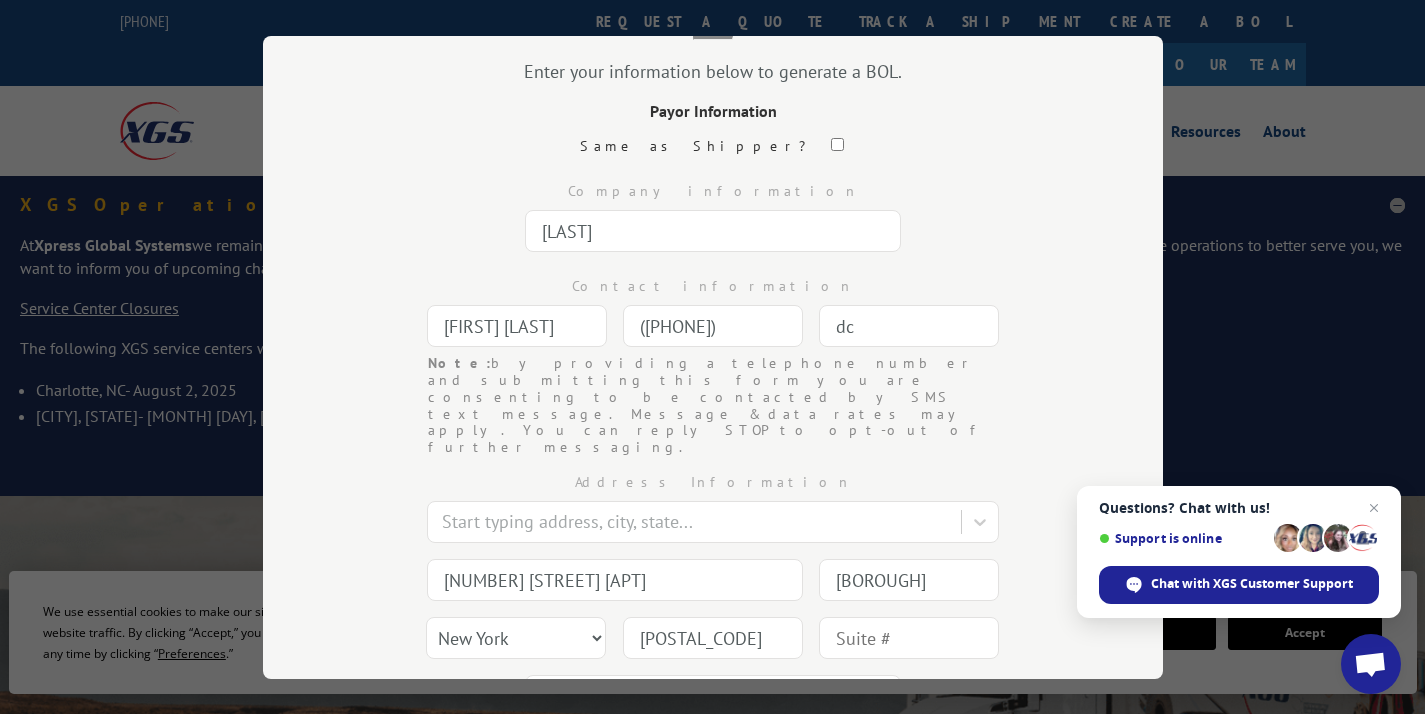 type on "[EMAIL]" 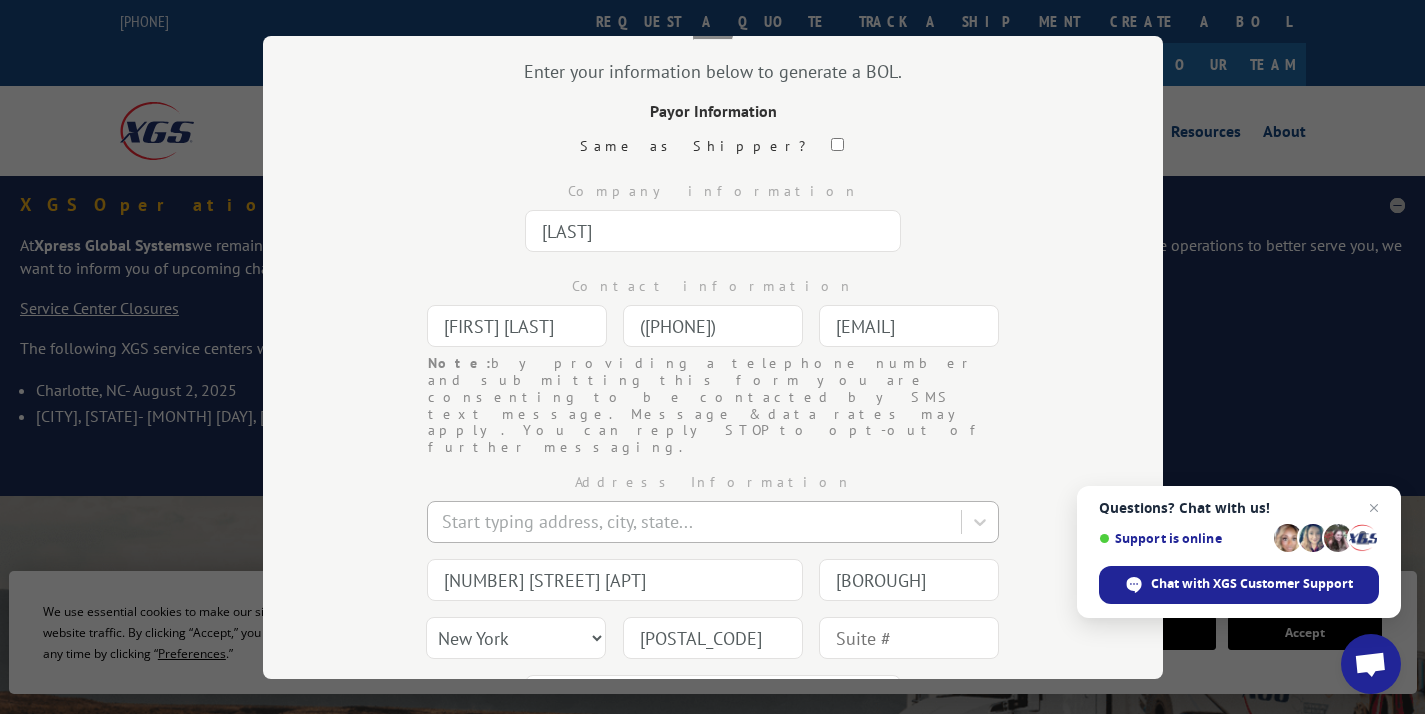 click at bounding box center [696, 521] 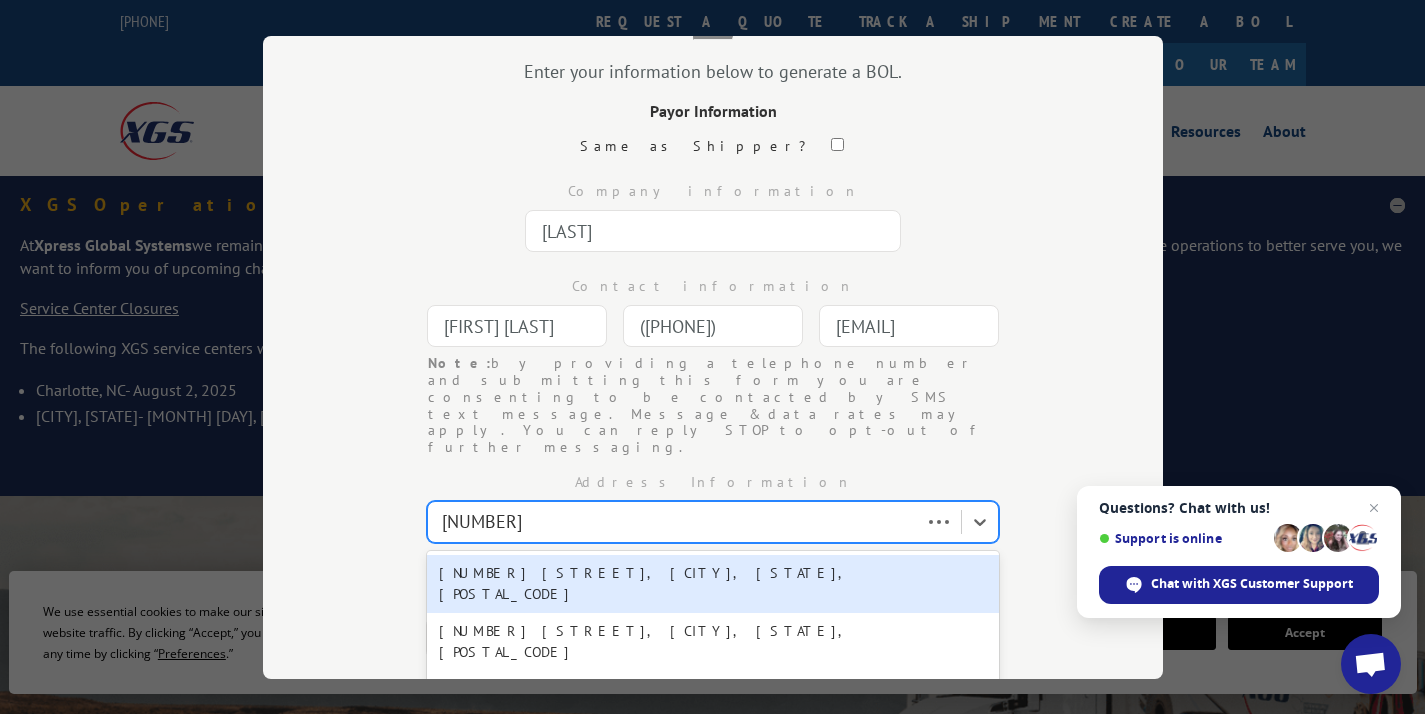 type on "[NUMBER] [STREET]" 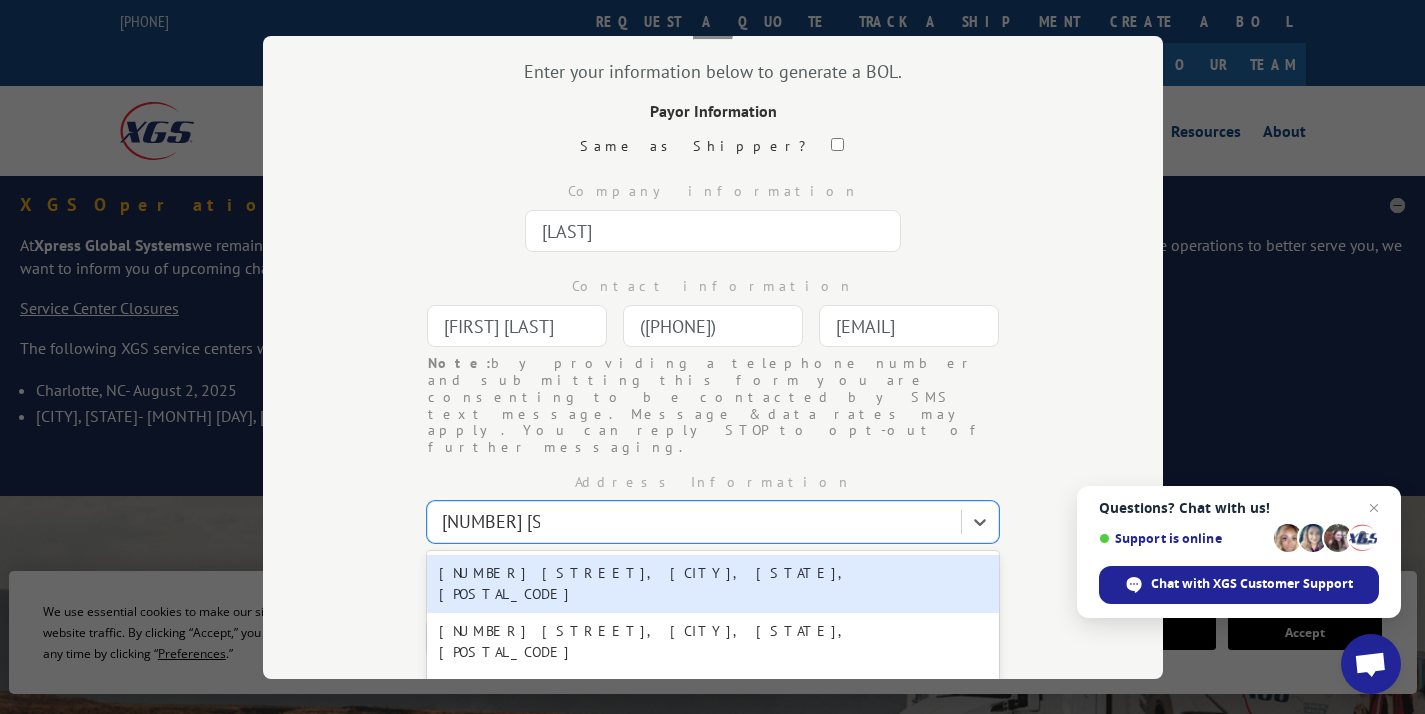 click on "[NUMBER] [STREET], [CITY], [STATE], [POSTAL_CODE]" at bounding box center (713, 584) 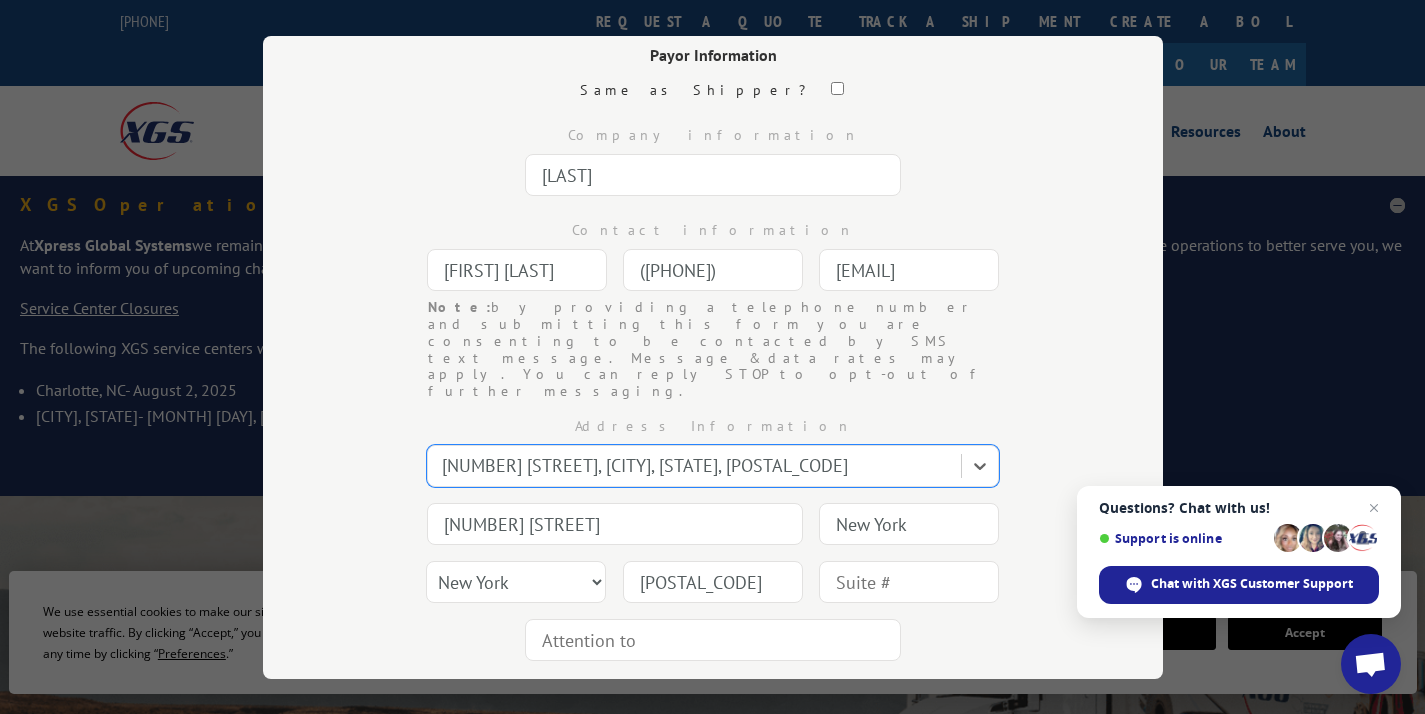 scroll, scrollTop: 243, scrollLeft: 0, axis: vertical 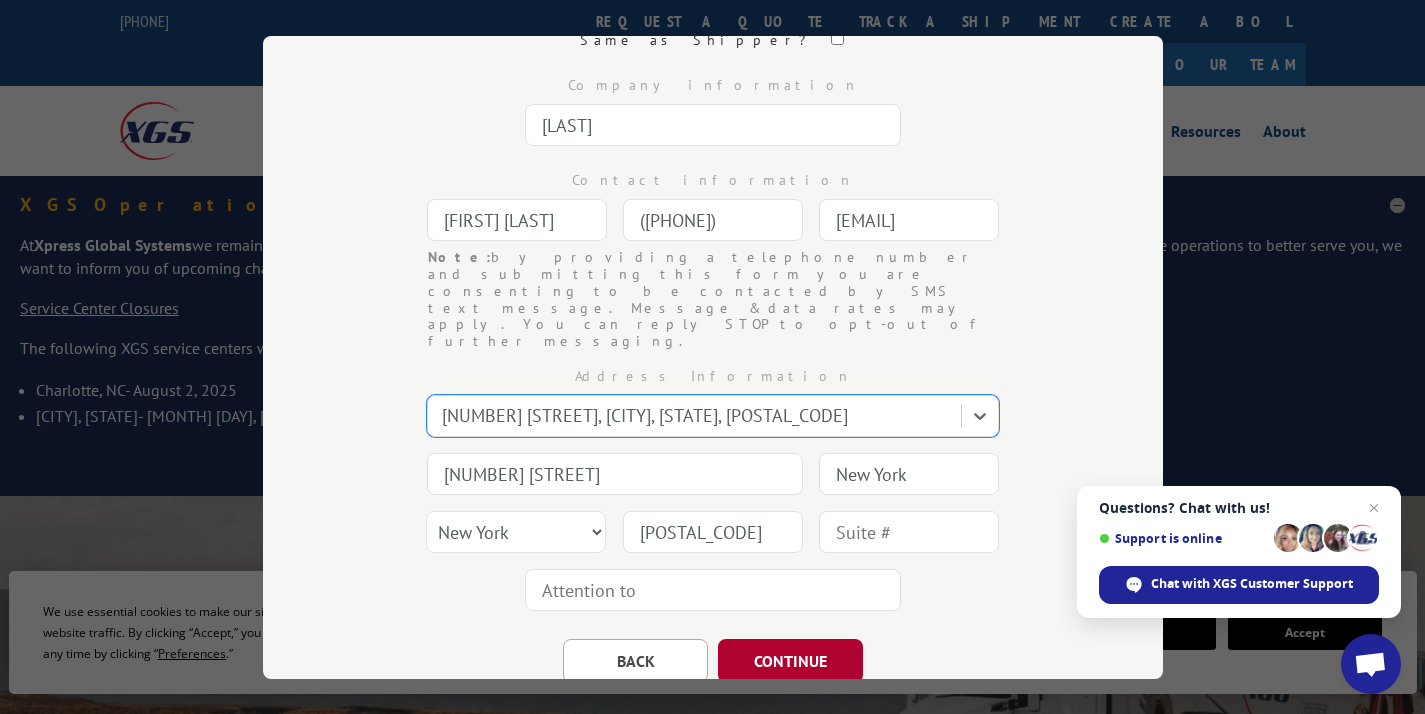 click on "CONTINUE" at bounding box center [790, 661] 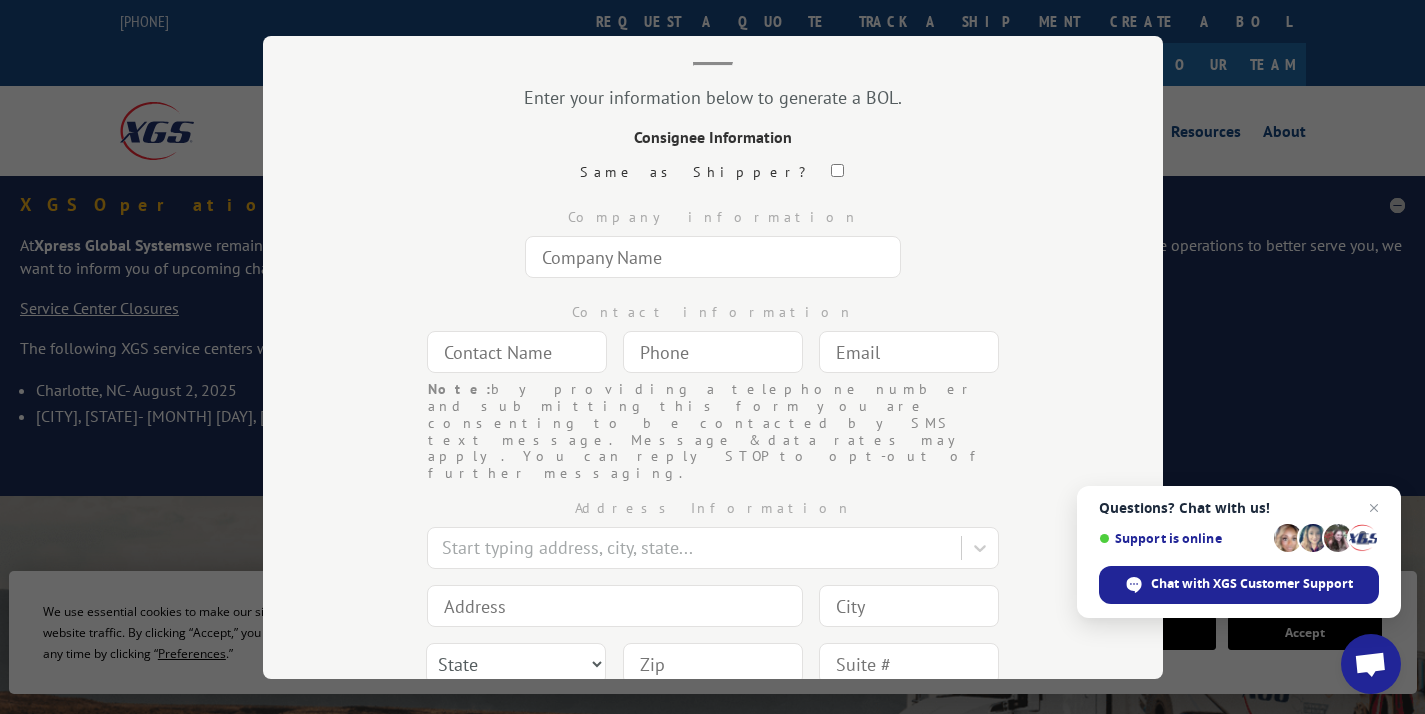 scroll, scrollTop: 109, scrollLeft: 0, axis: vertical 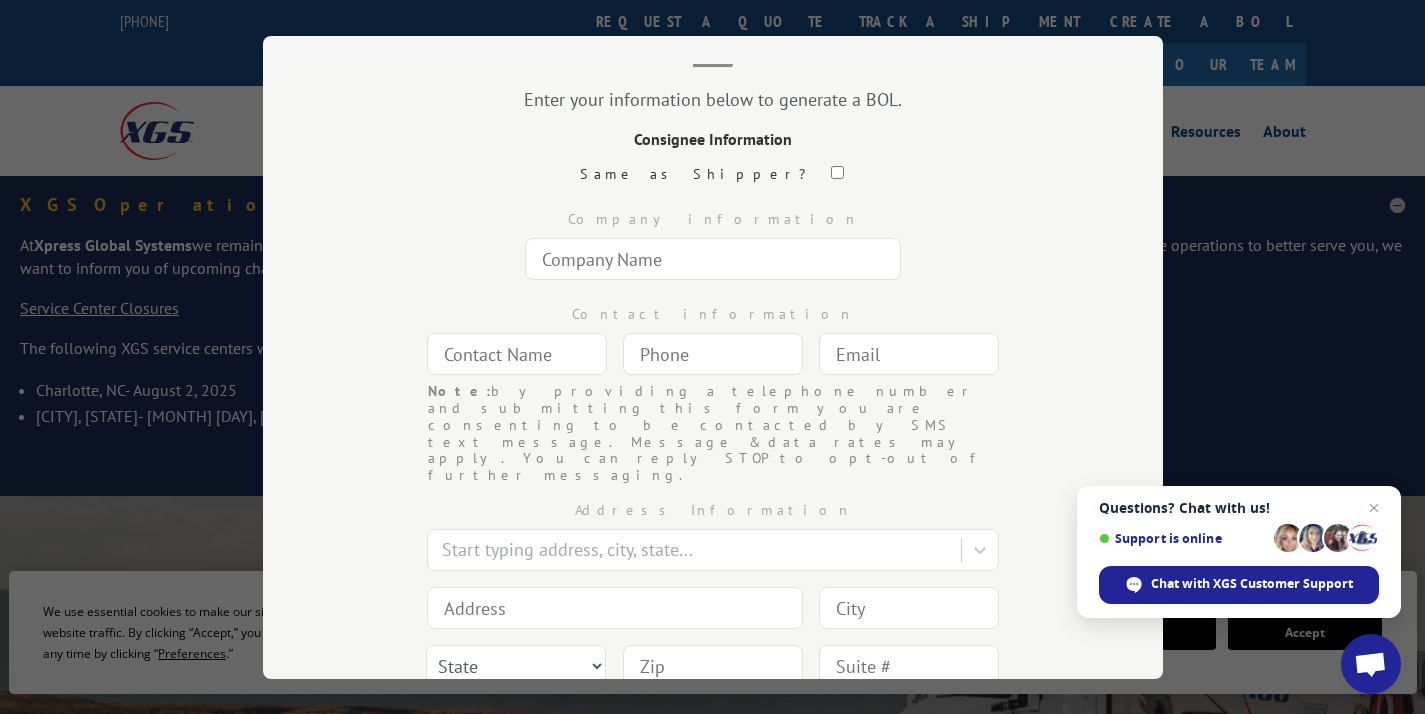 click at bounding box center (713, 259) 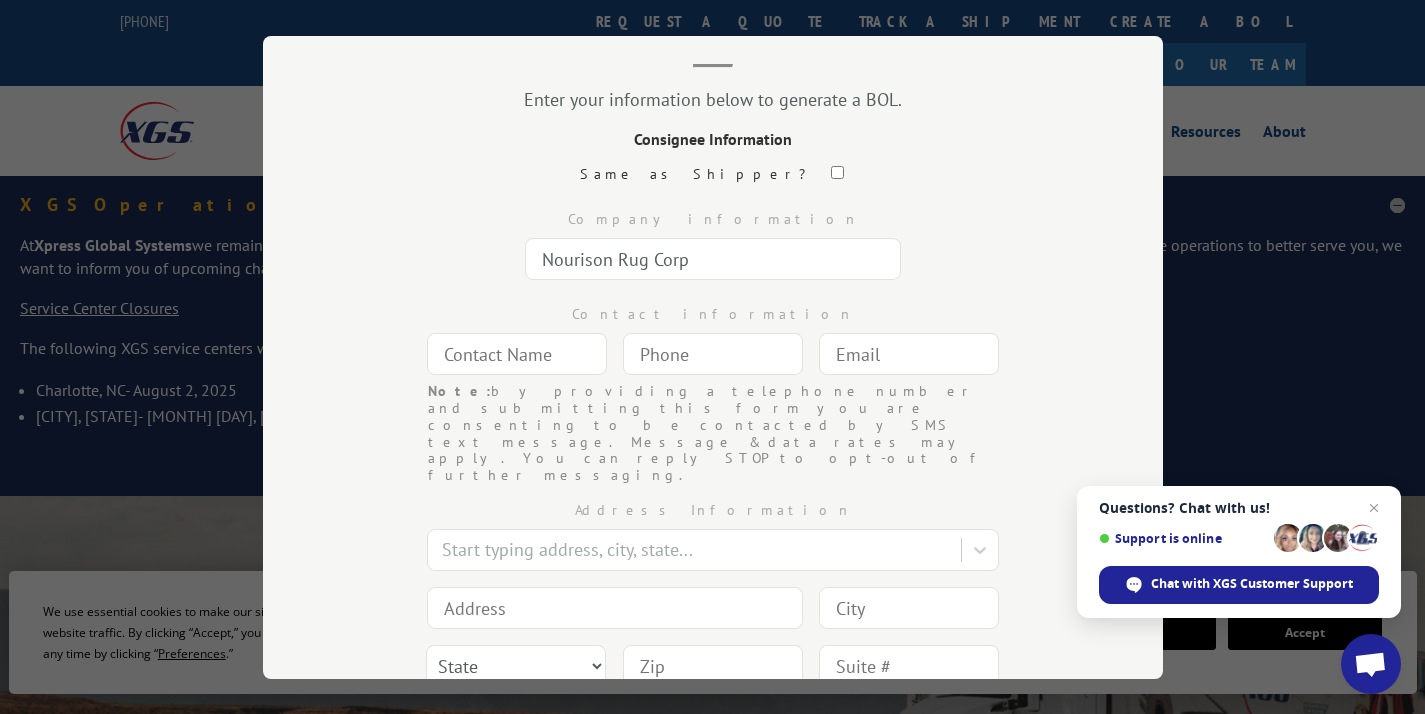 type on "Nourison Rug Corp" 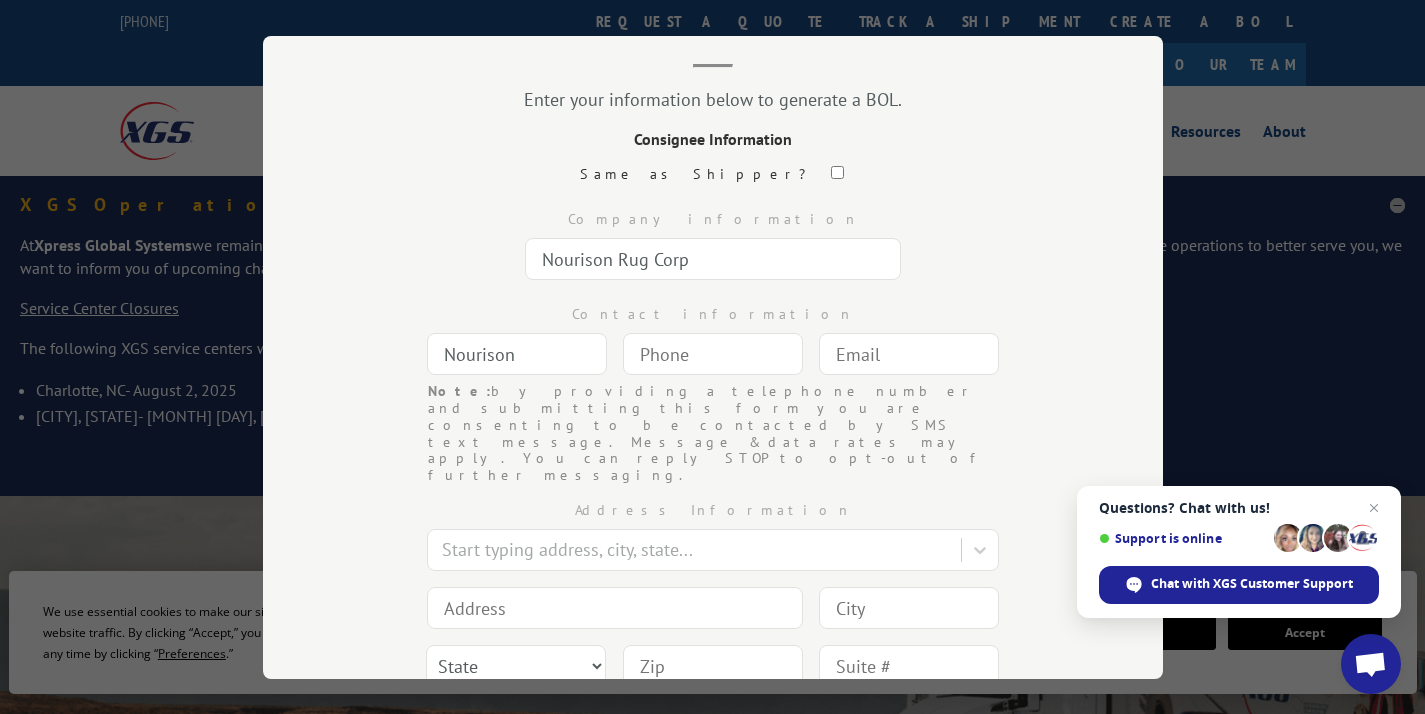 type on "Nourison" 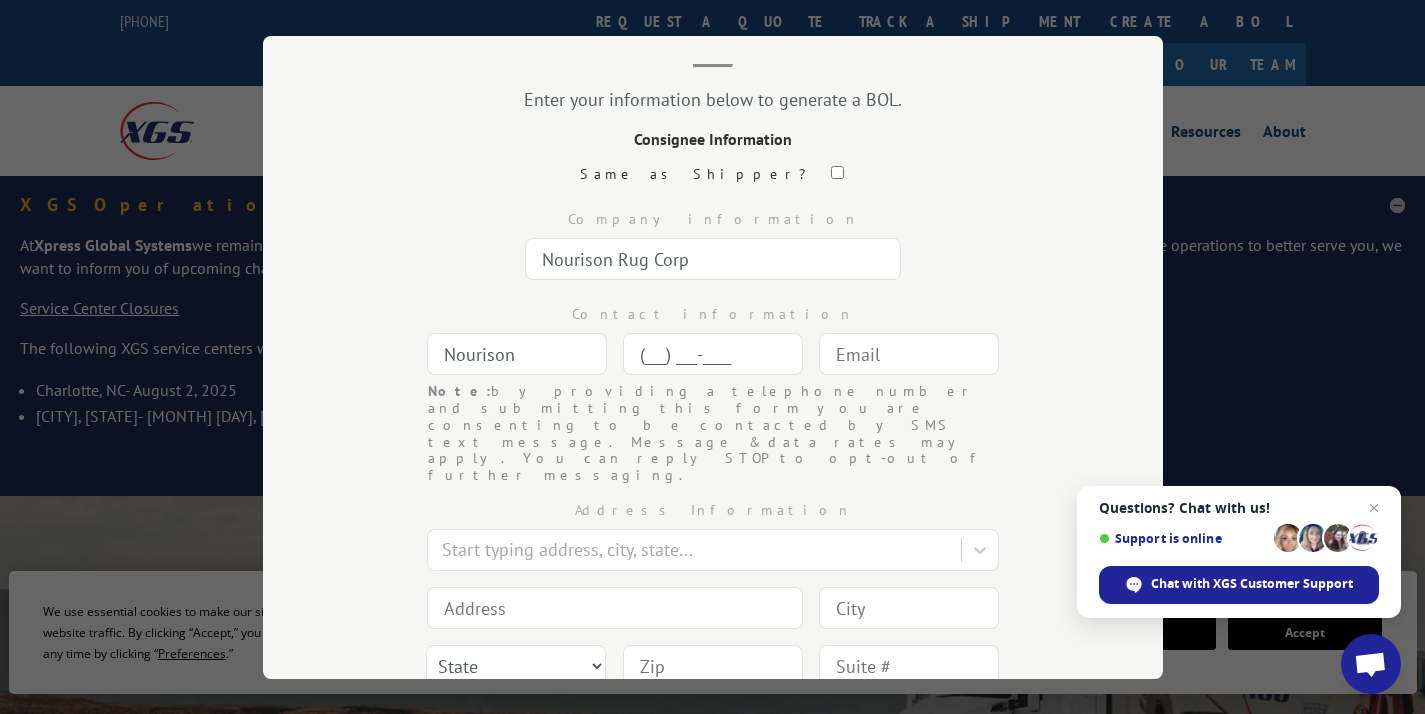 click on "(___) ___-____" at bounding box center (713, 354) 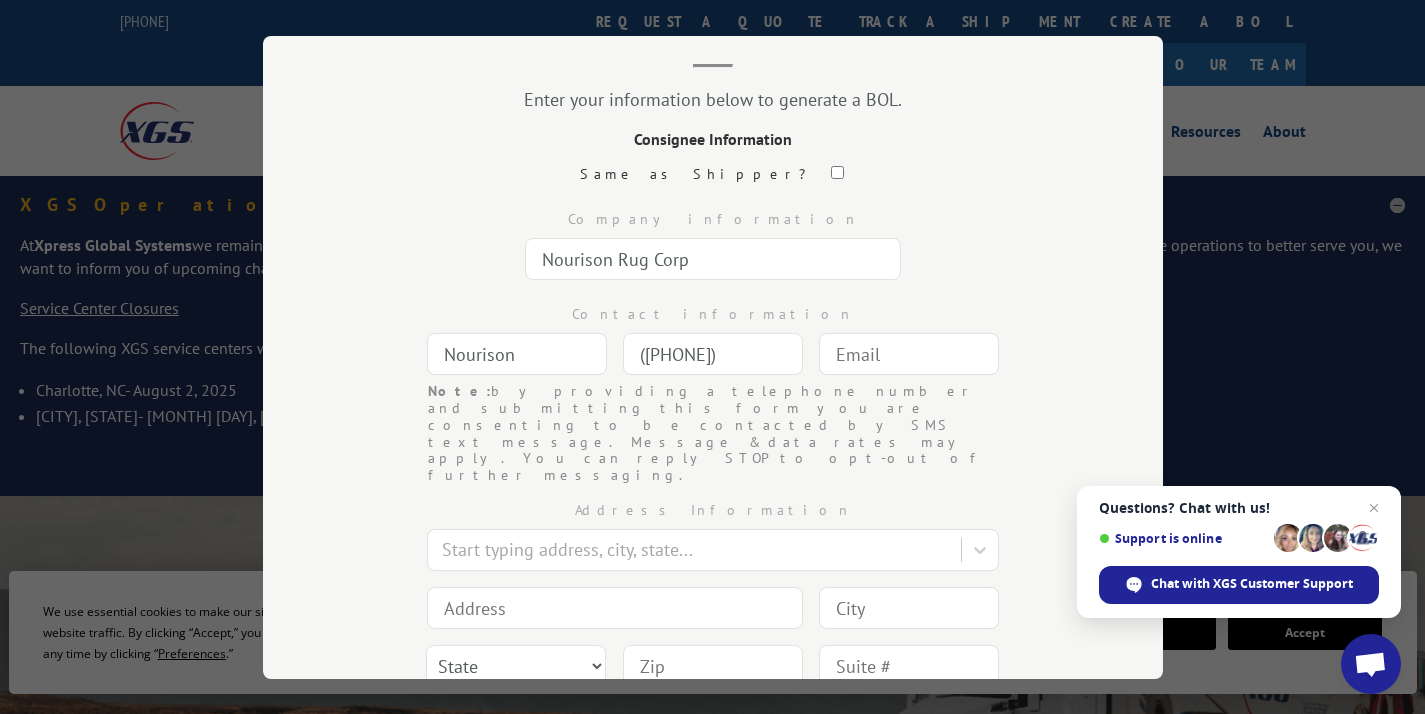 type on "([PHONE])" 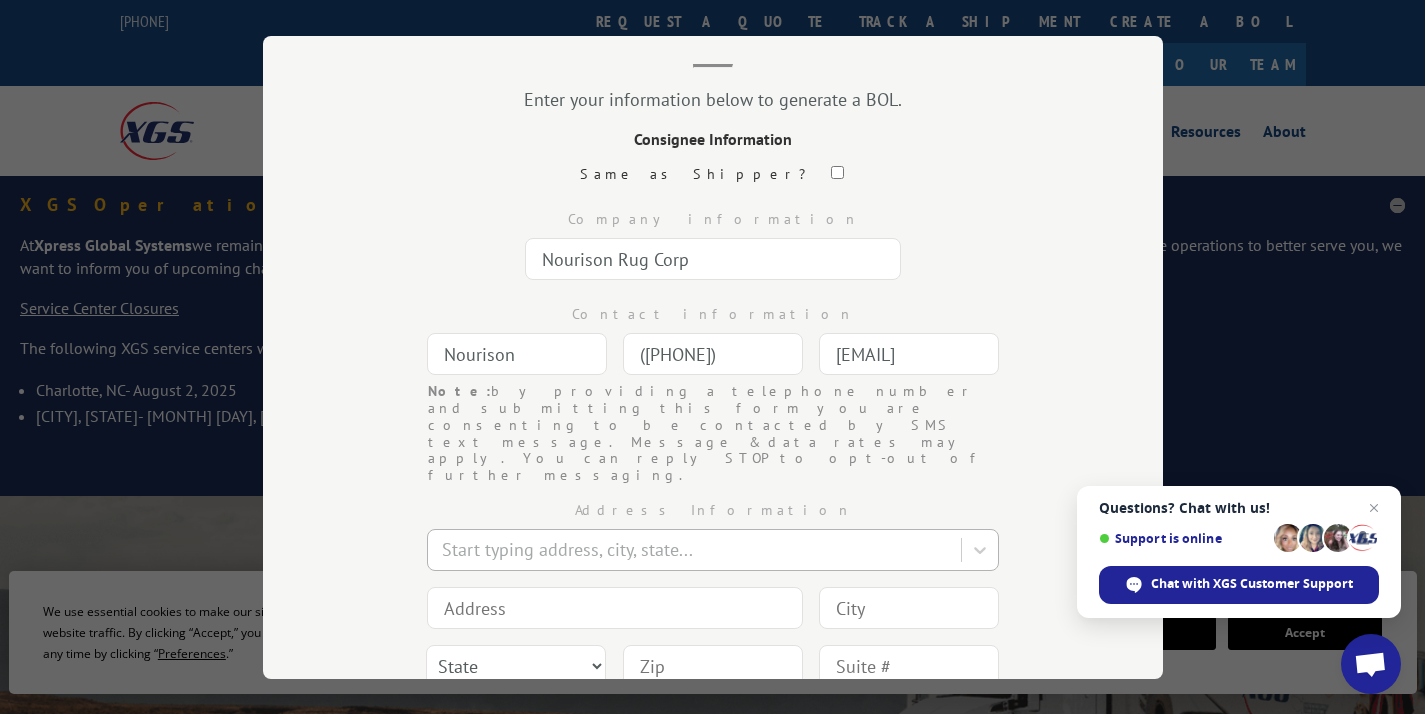 click at bounding box center (696, 549) 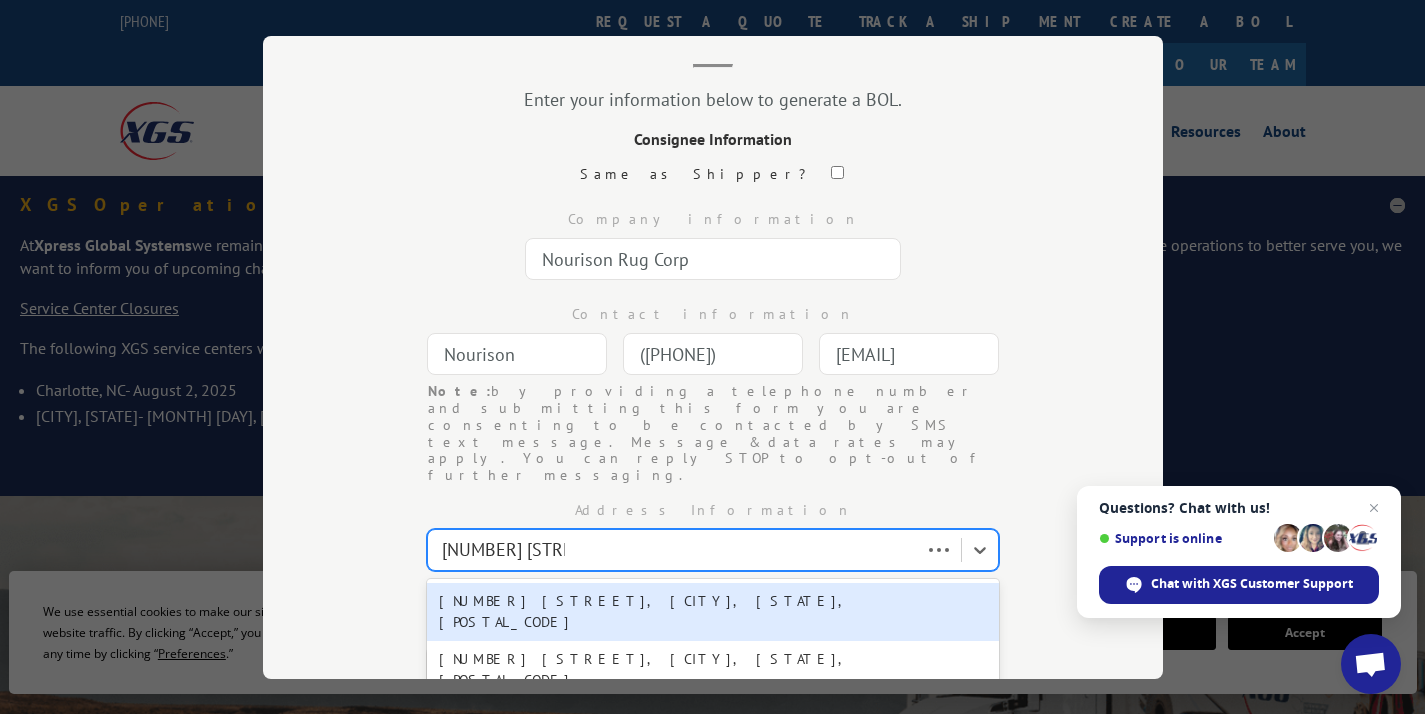 type on "[NUMBER] [STREET]" 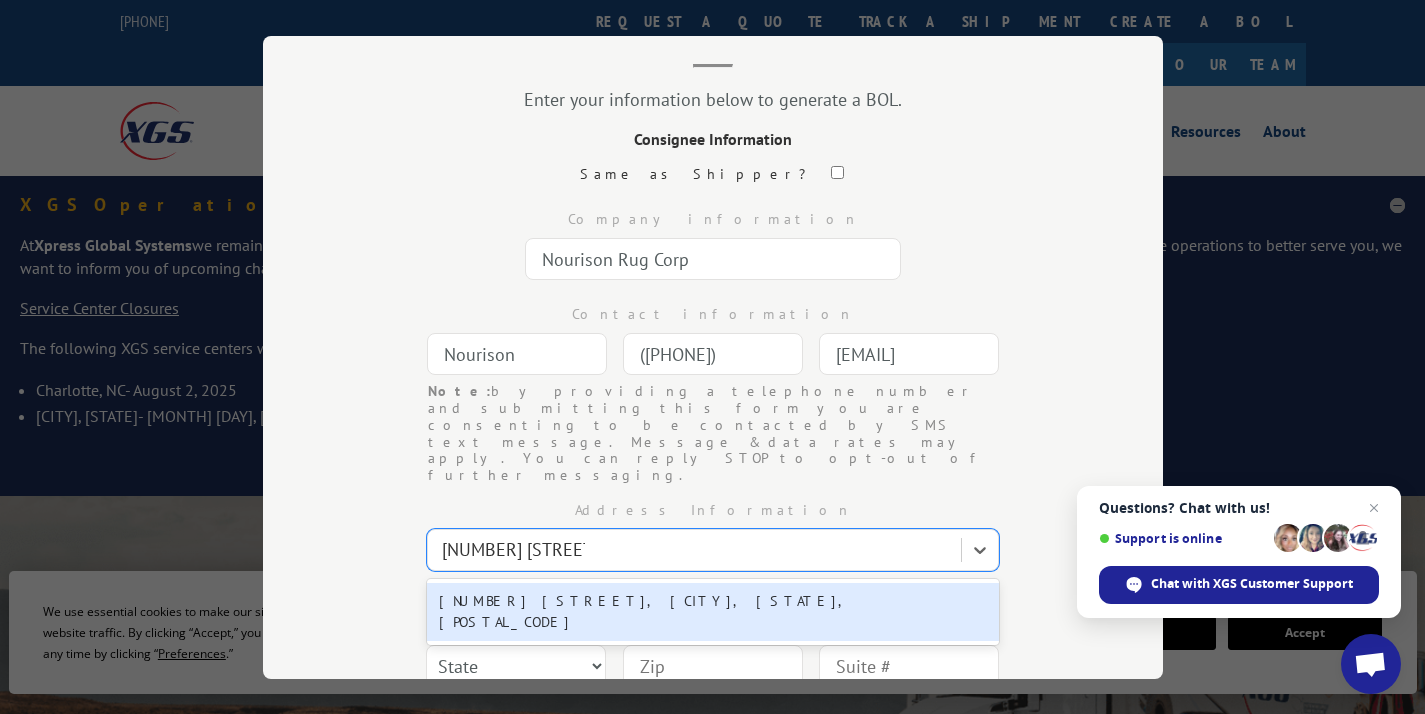 click on "[NUMBER] [STREET], [CITY], [STATE], [POSTAL_CODE]" at bounding box center [713, 612] 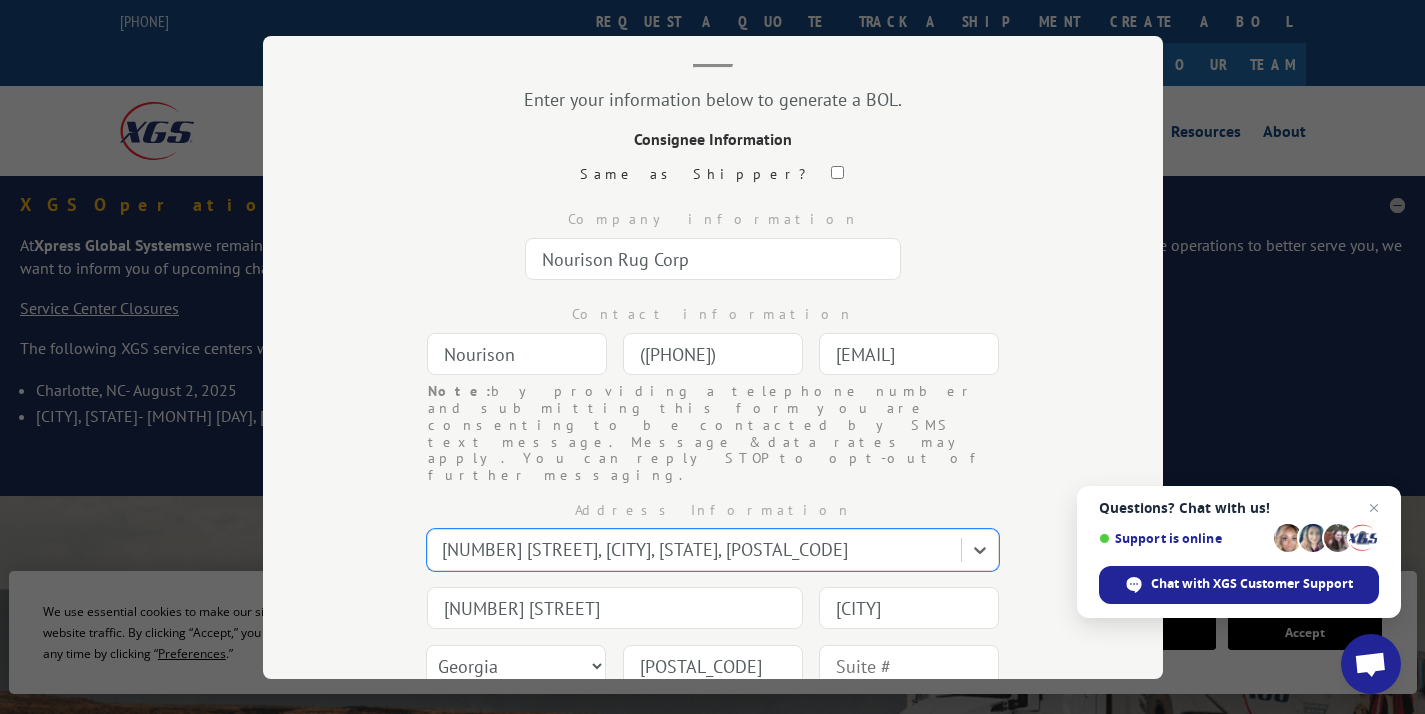 scroll, scrollTop: 283, scrollLeft: 0, axis: vertical 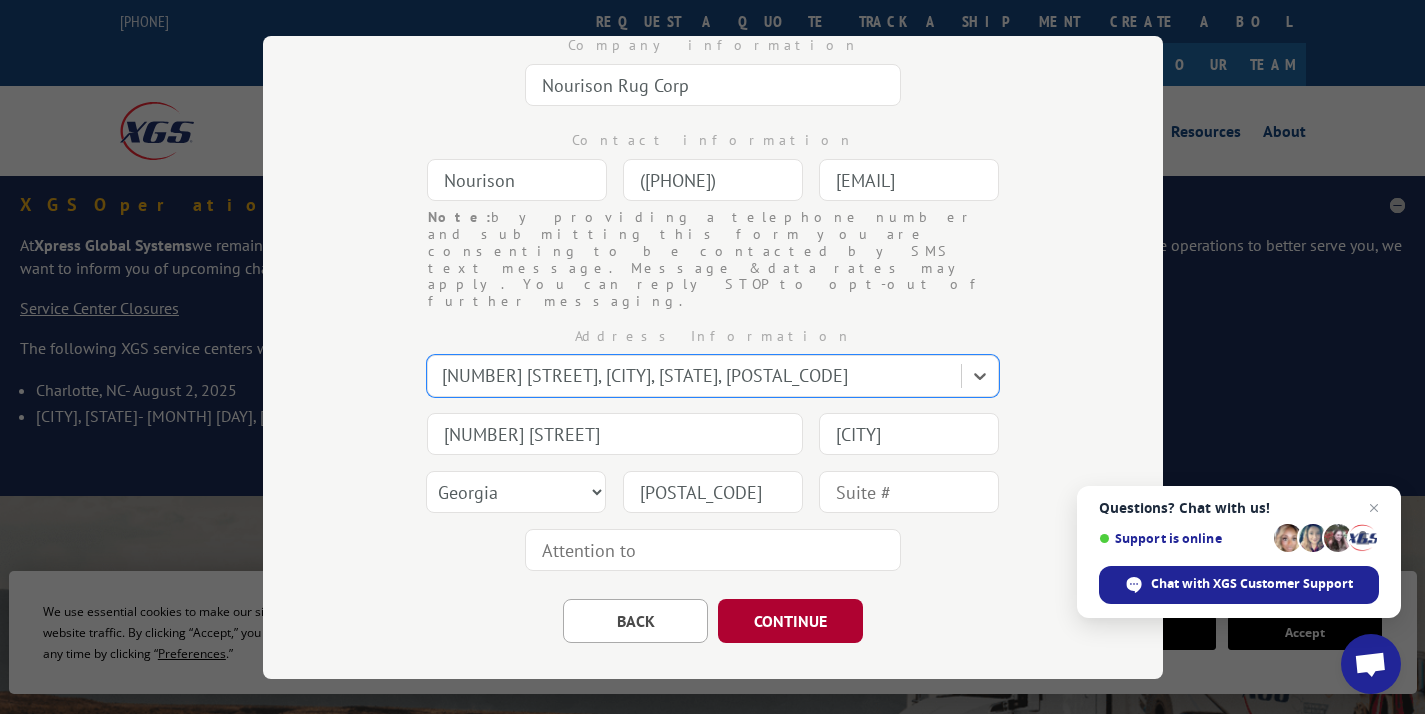click on "CONTINUE" at bounding box center (790, 621) 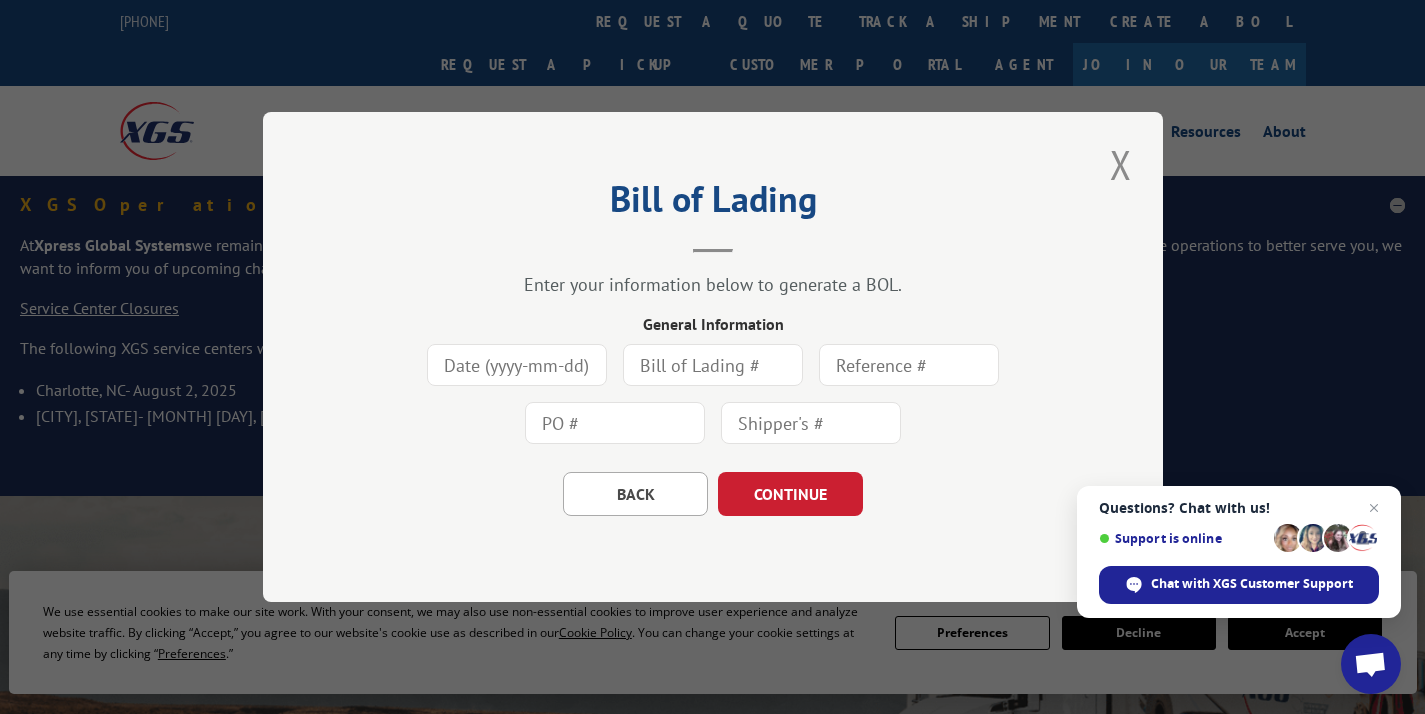 click at bounding box center (517, 365) 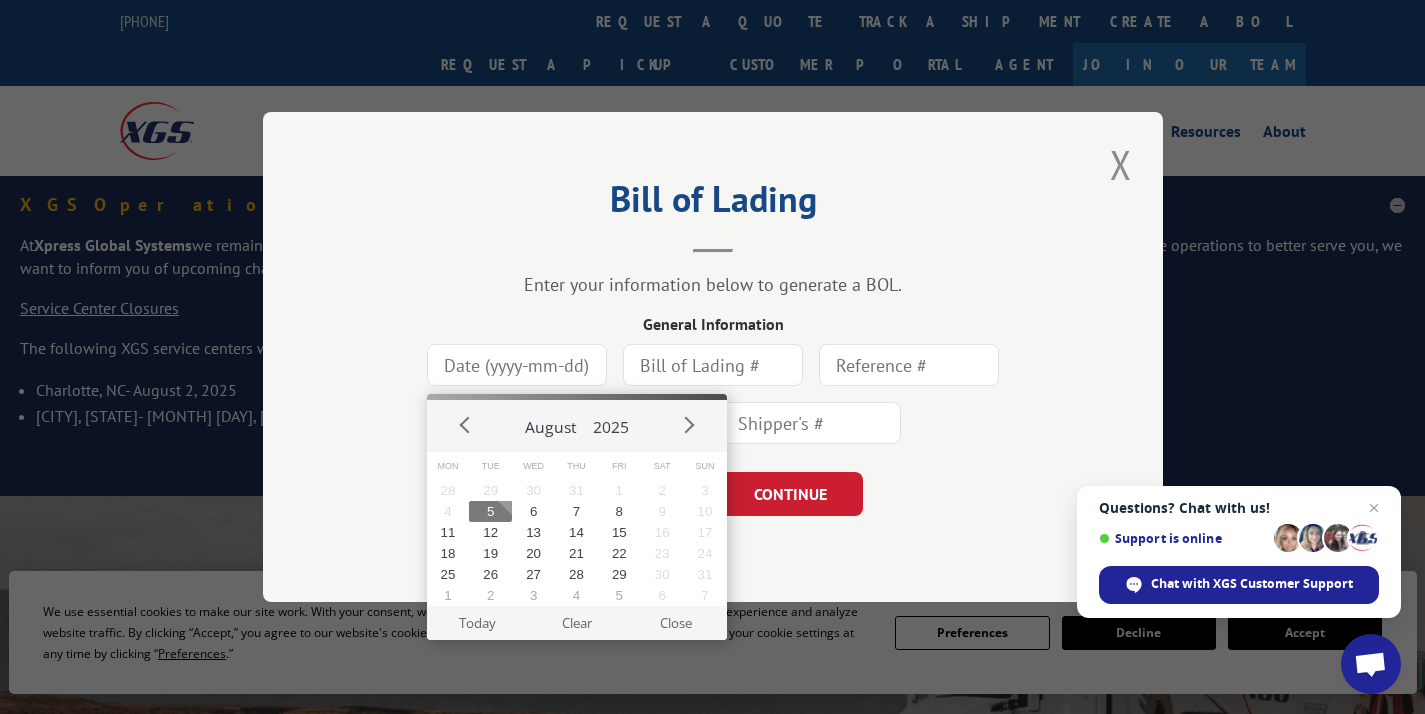 click on "5" at bounding box center [490, 511] 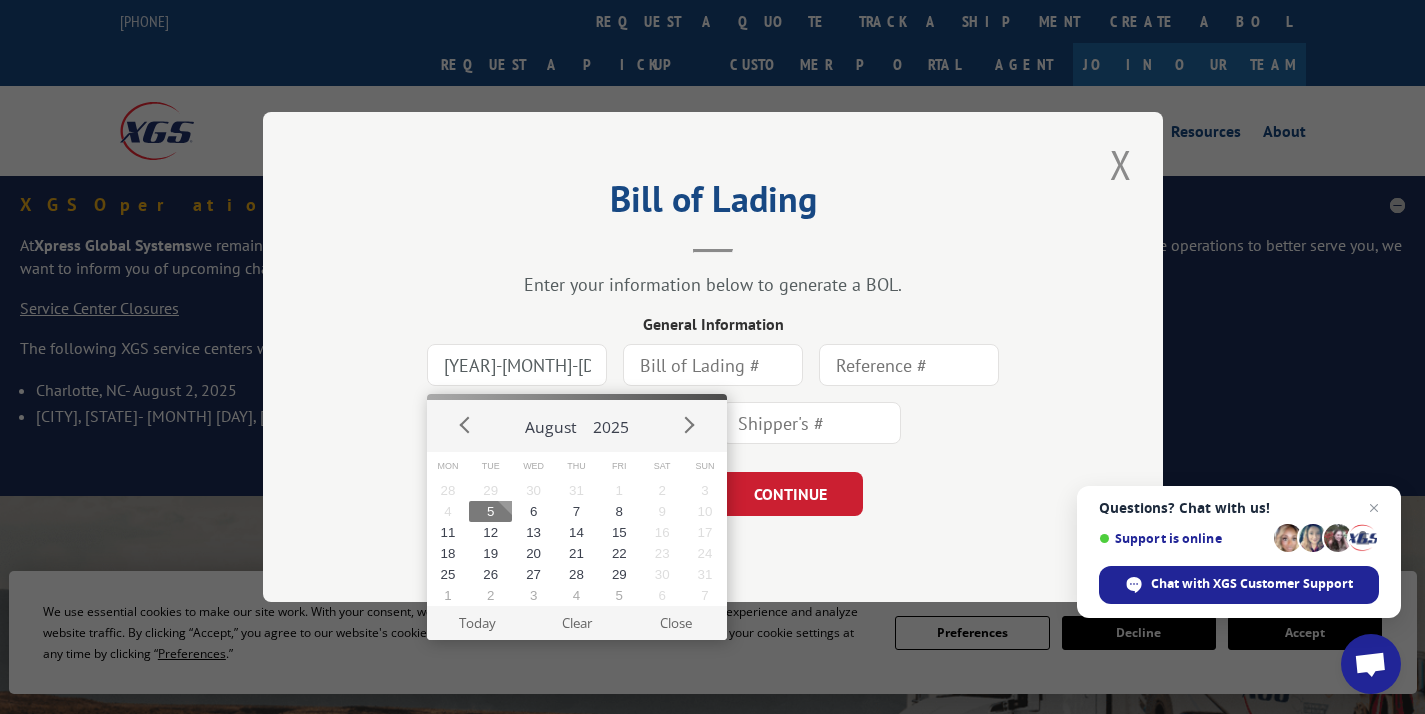 type on "[YEAR]-[MONTH]-[DAY]" 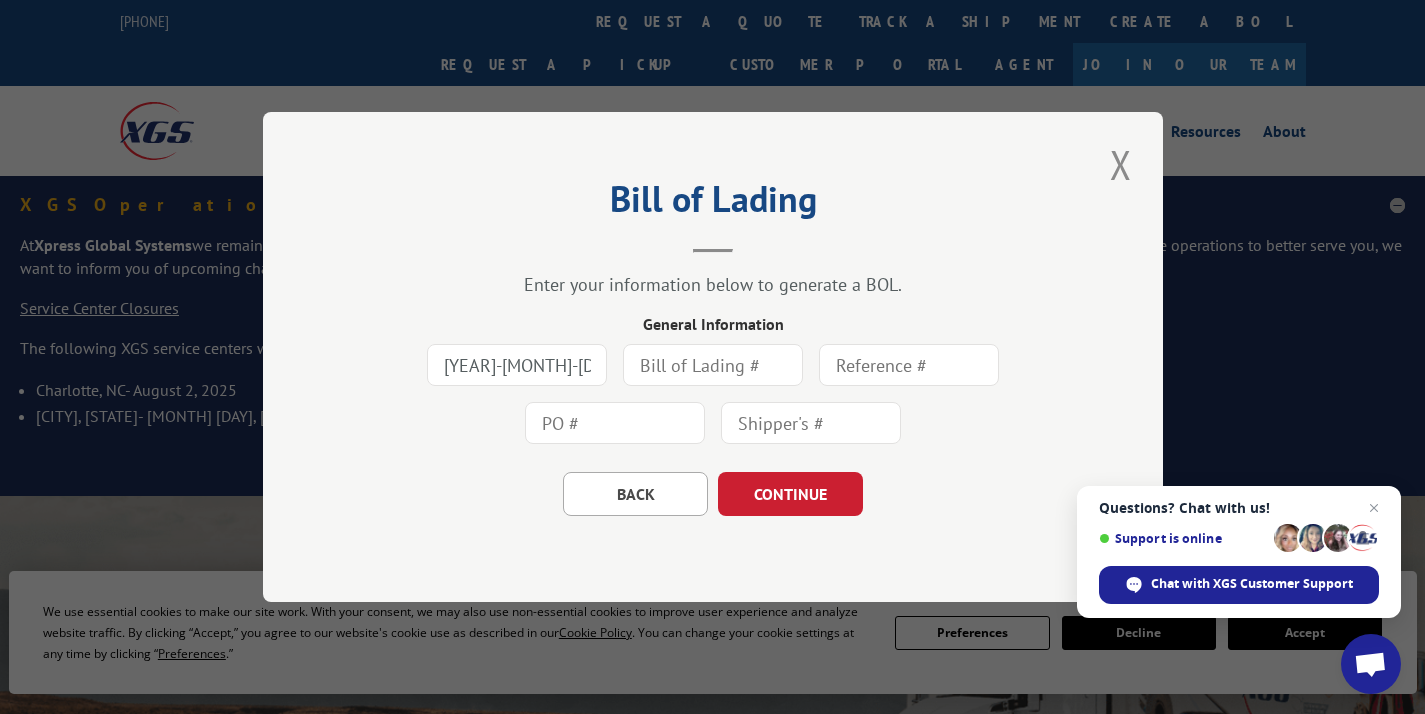 click at bounding box center [713, 365] 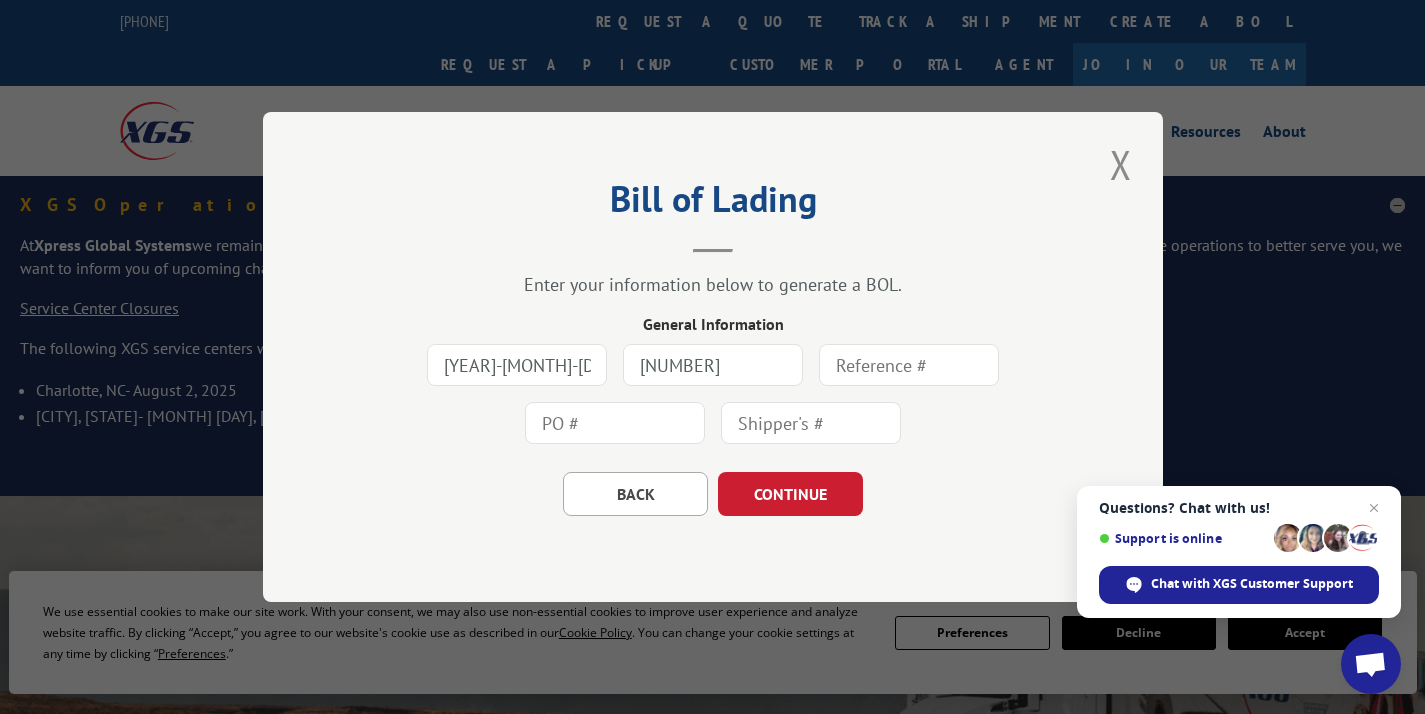 type on "[NUMBER]" 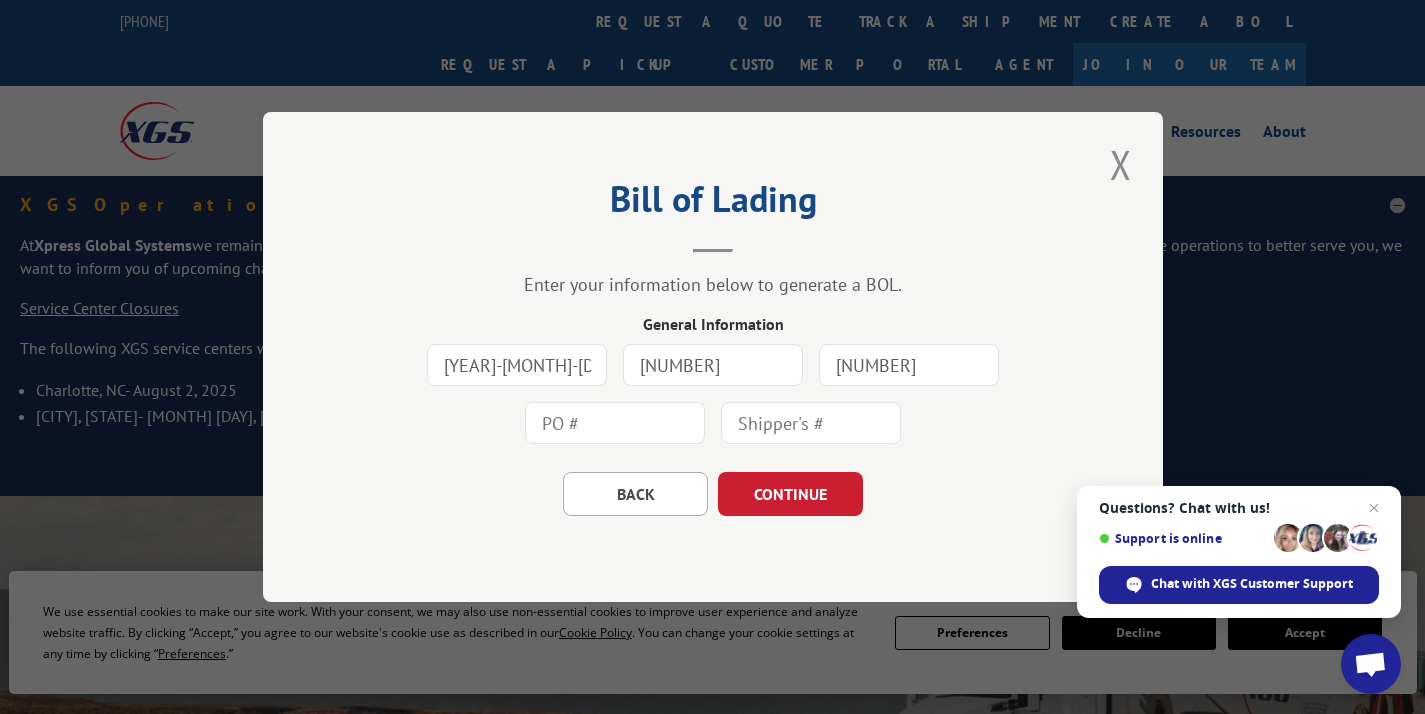 type on "[NUMBER]" 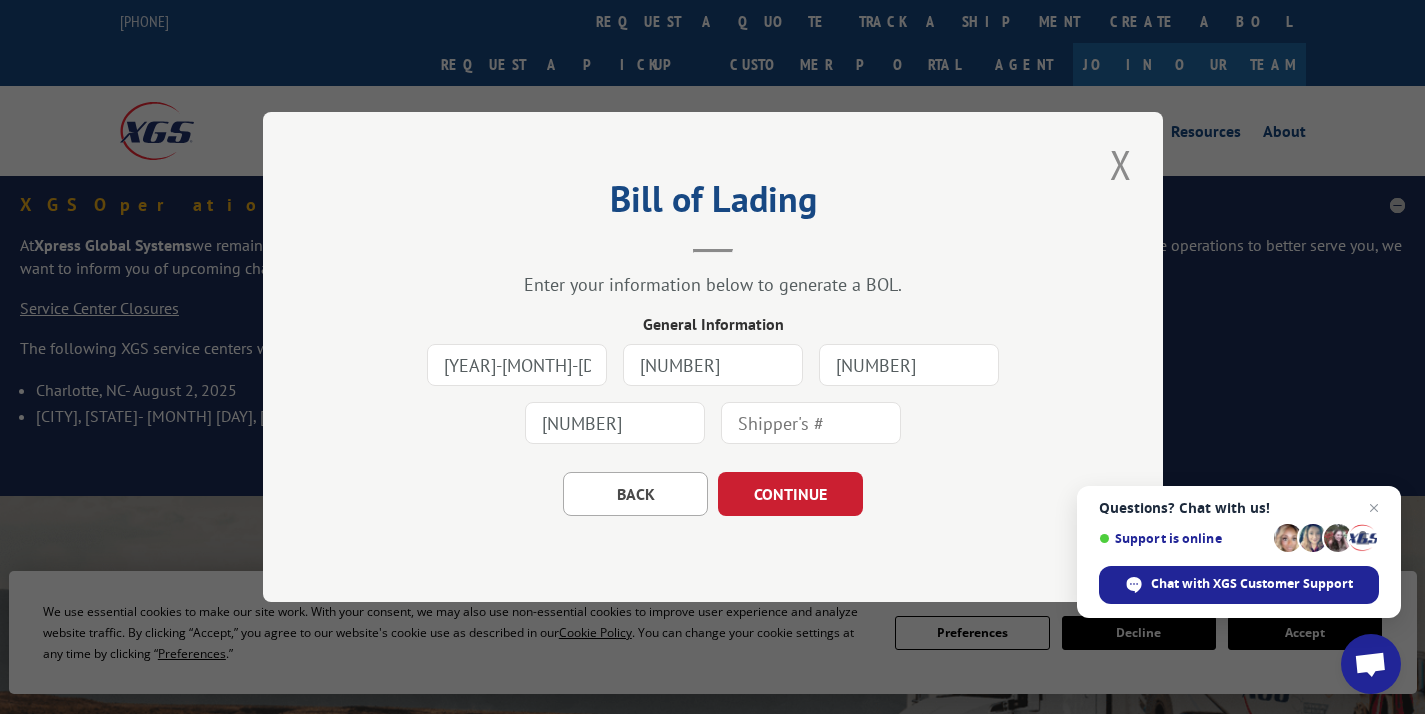 type on "[NUMBER]" 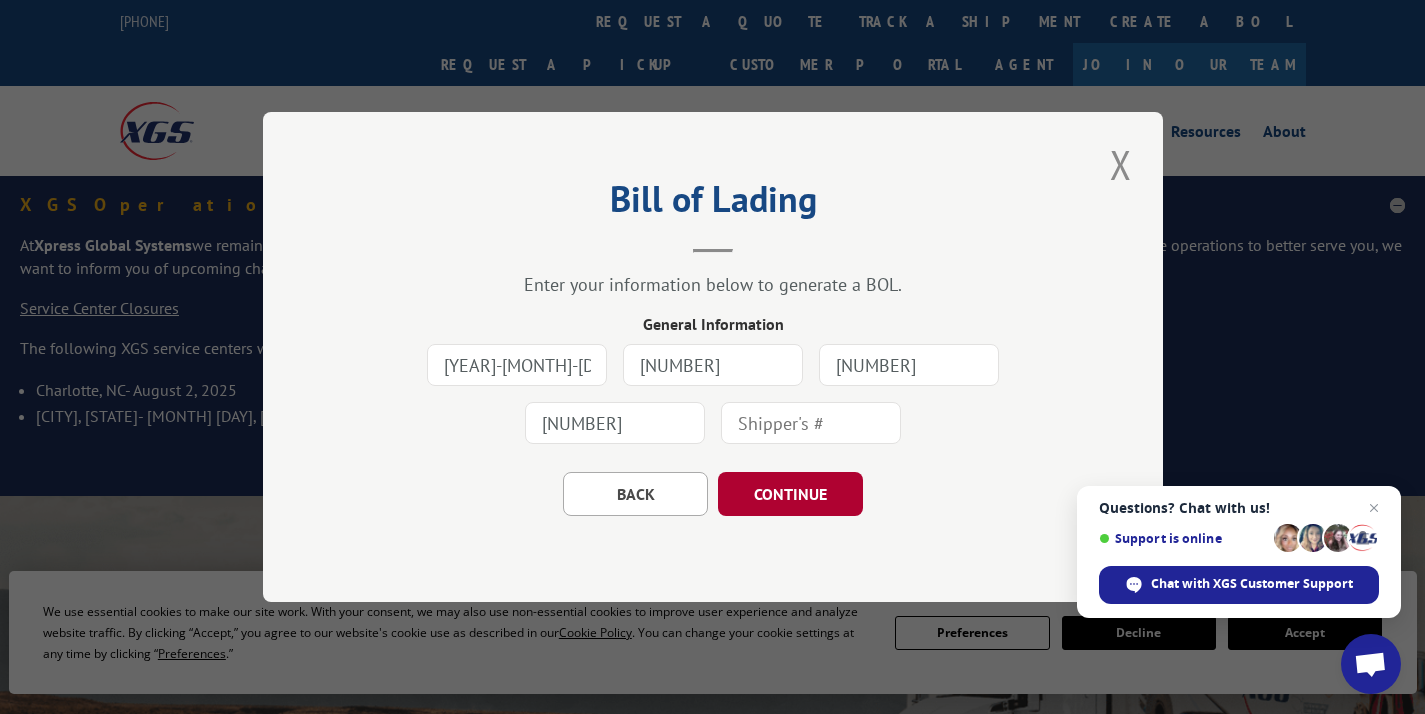 click on "CONTINUE" at bounding box center (790, 494) 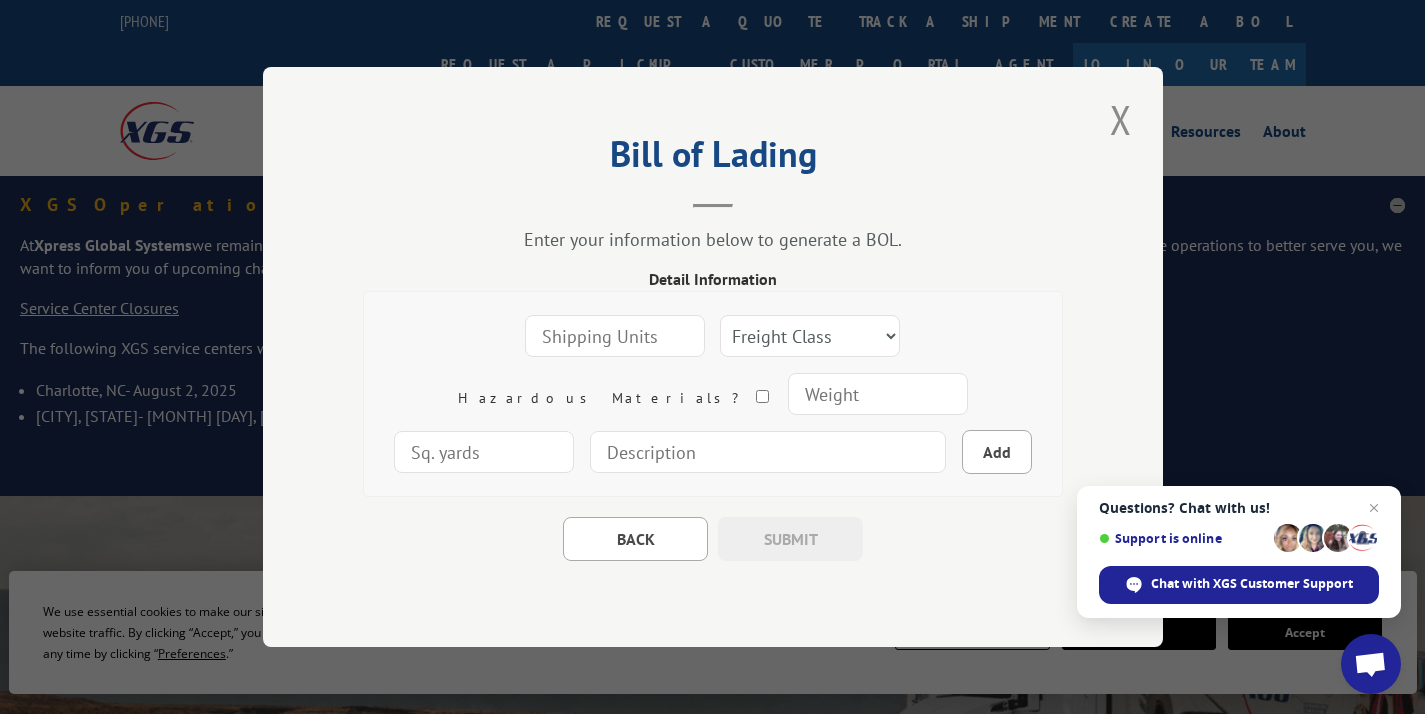 click at bounding box center (615, 336) 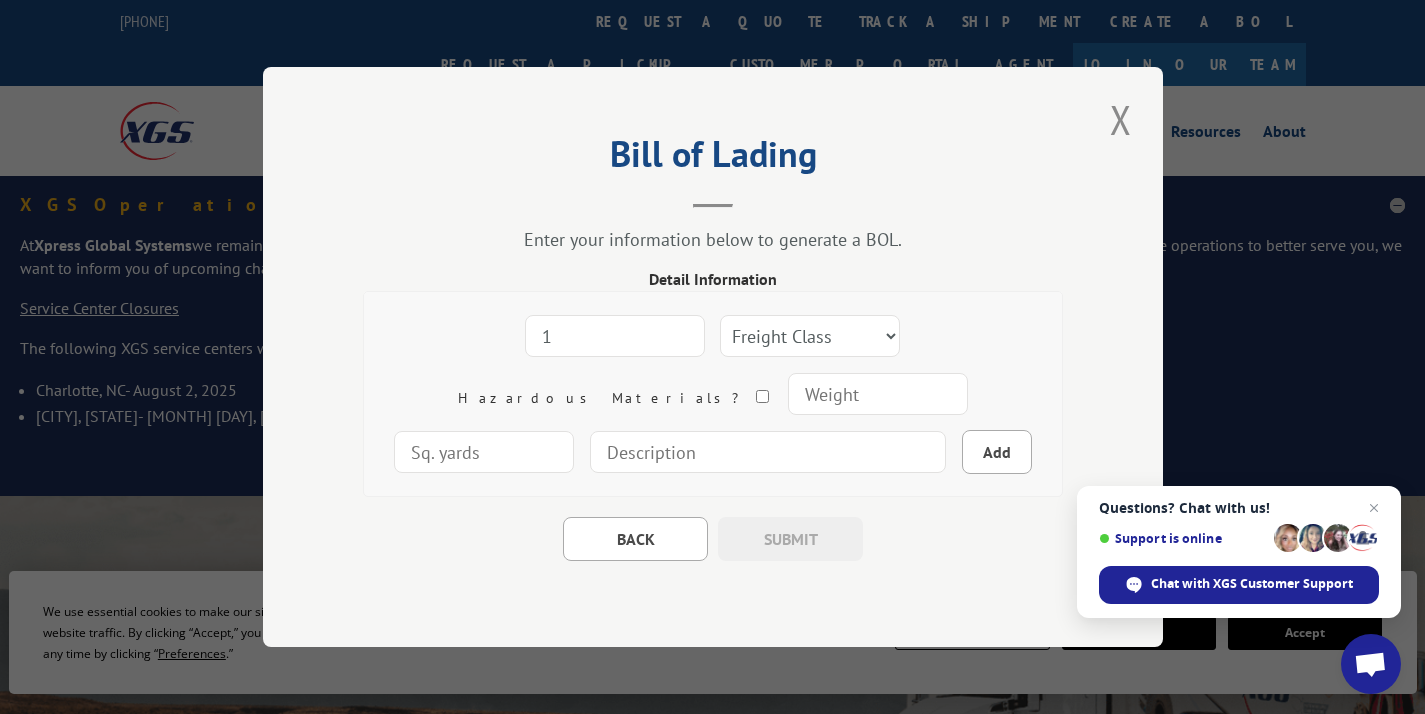type on "1" 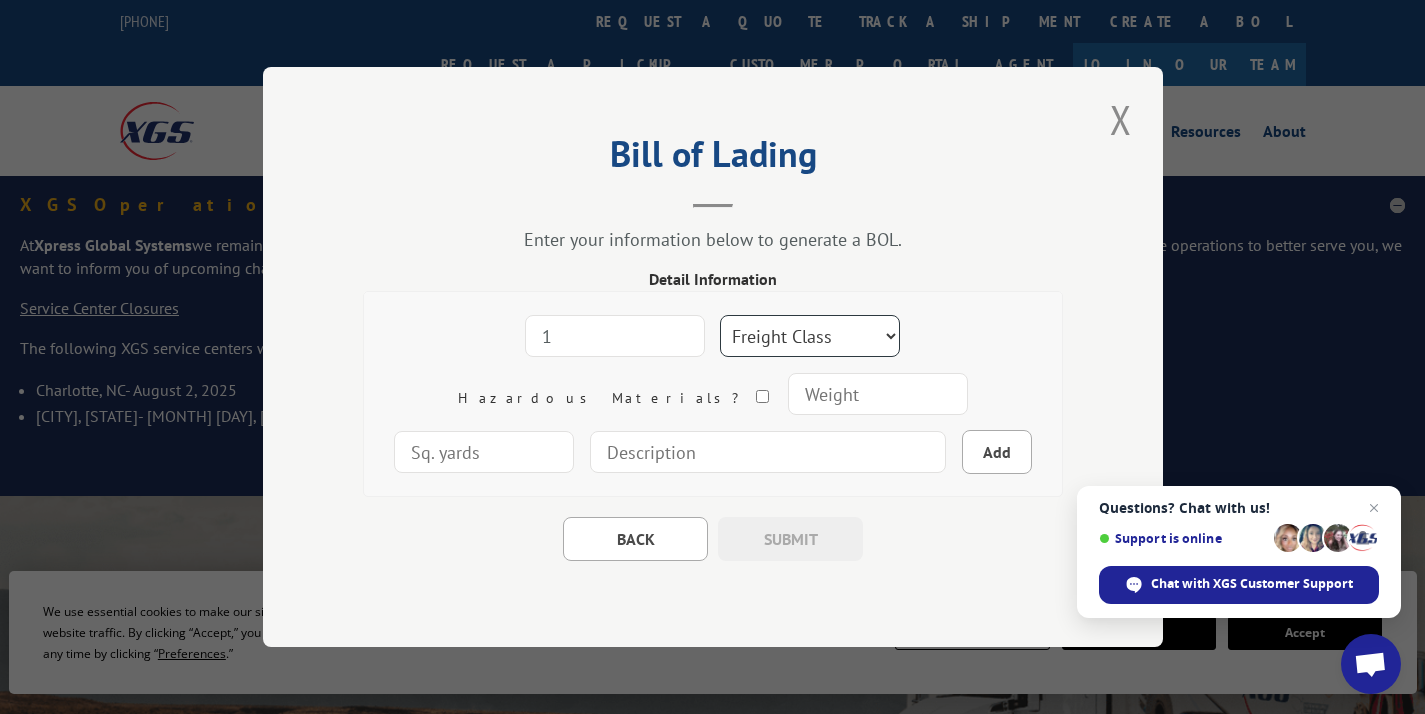 click on "Freight Class 50 55 60 65 70 77 85 92 100 110 125 150 175 200 250 300 400 500 Carpet Carpet Tile" at bounding box center [810, 336] 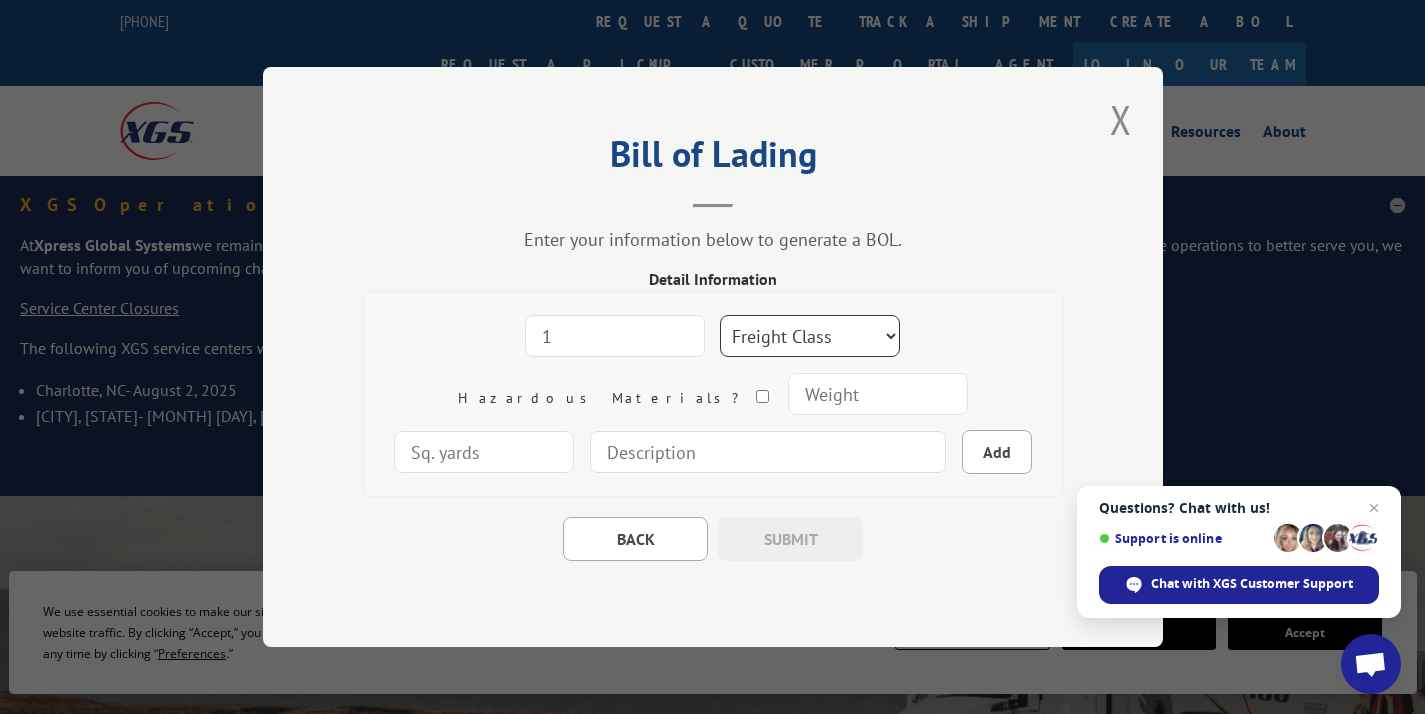 select on "100" 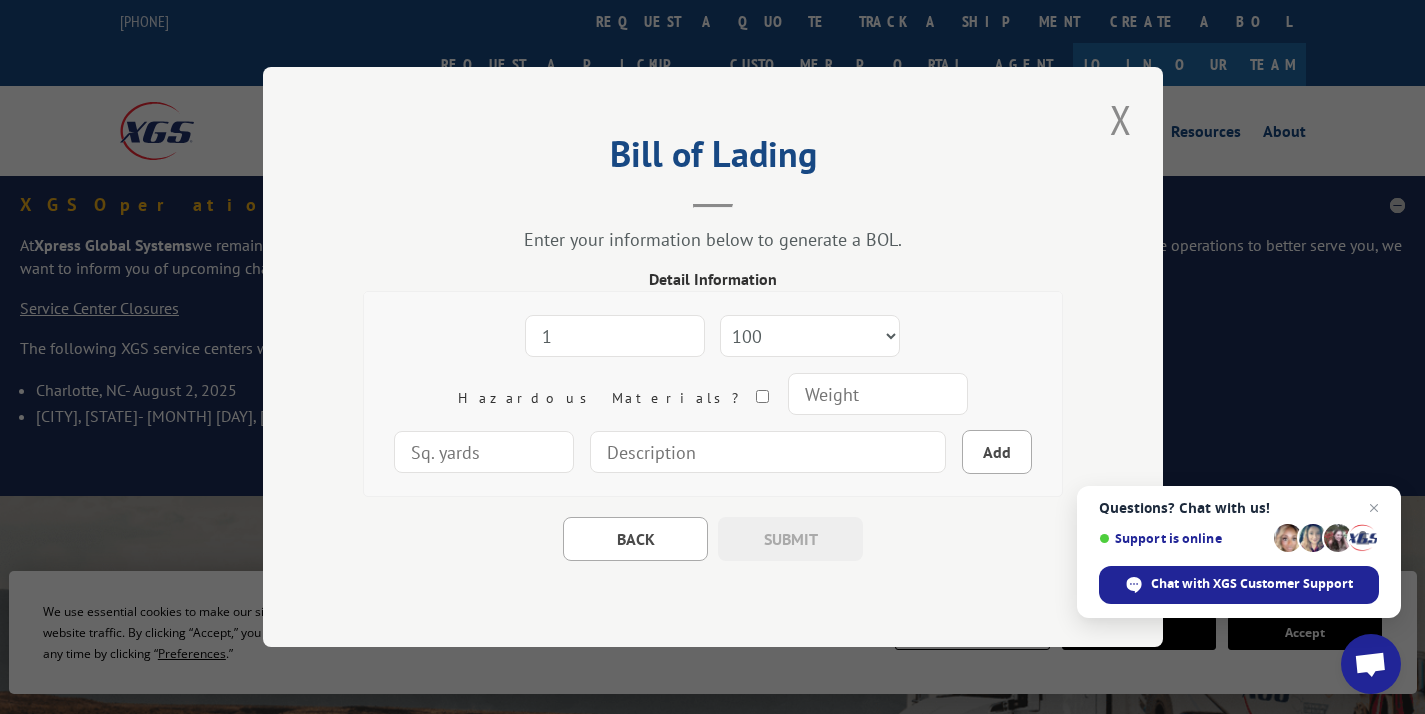 click at bounding box center (878, 394) 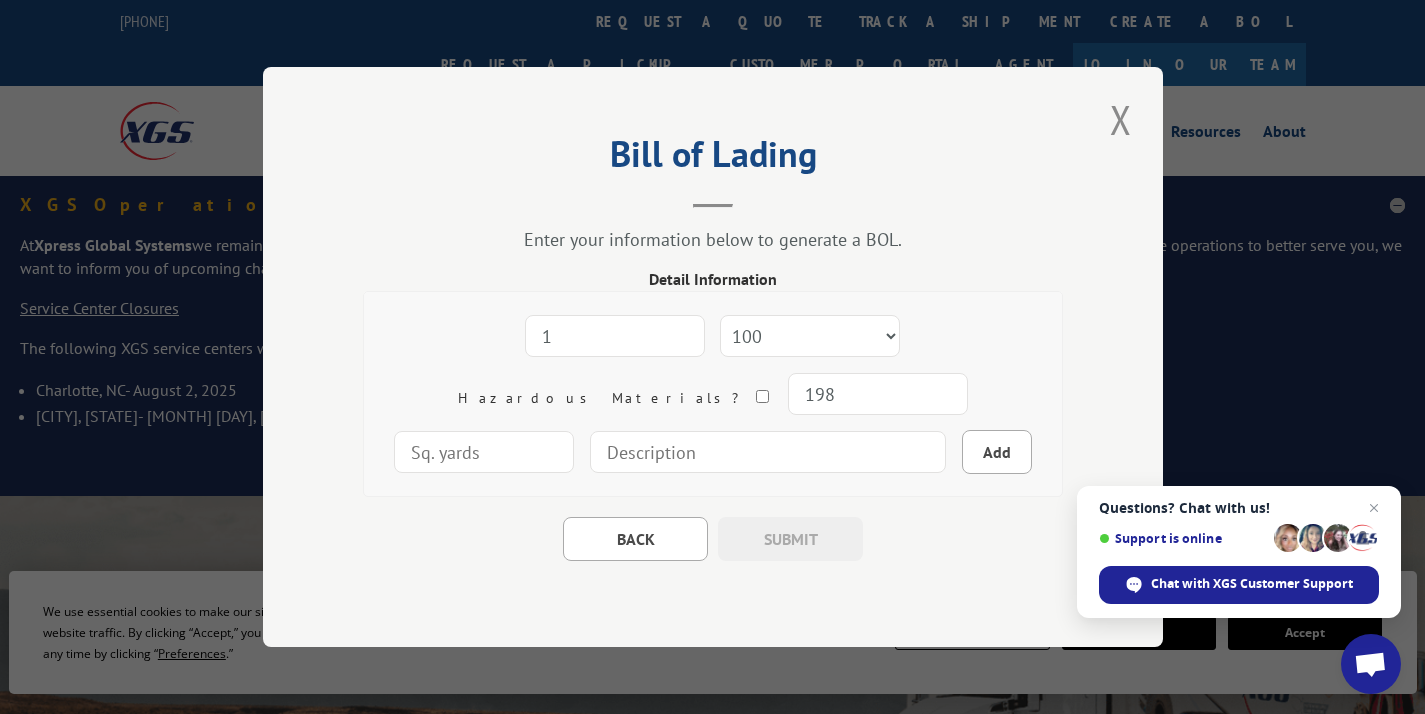 type on "198" 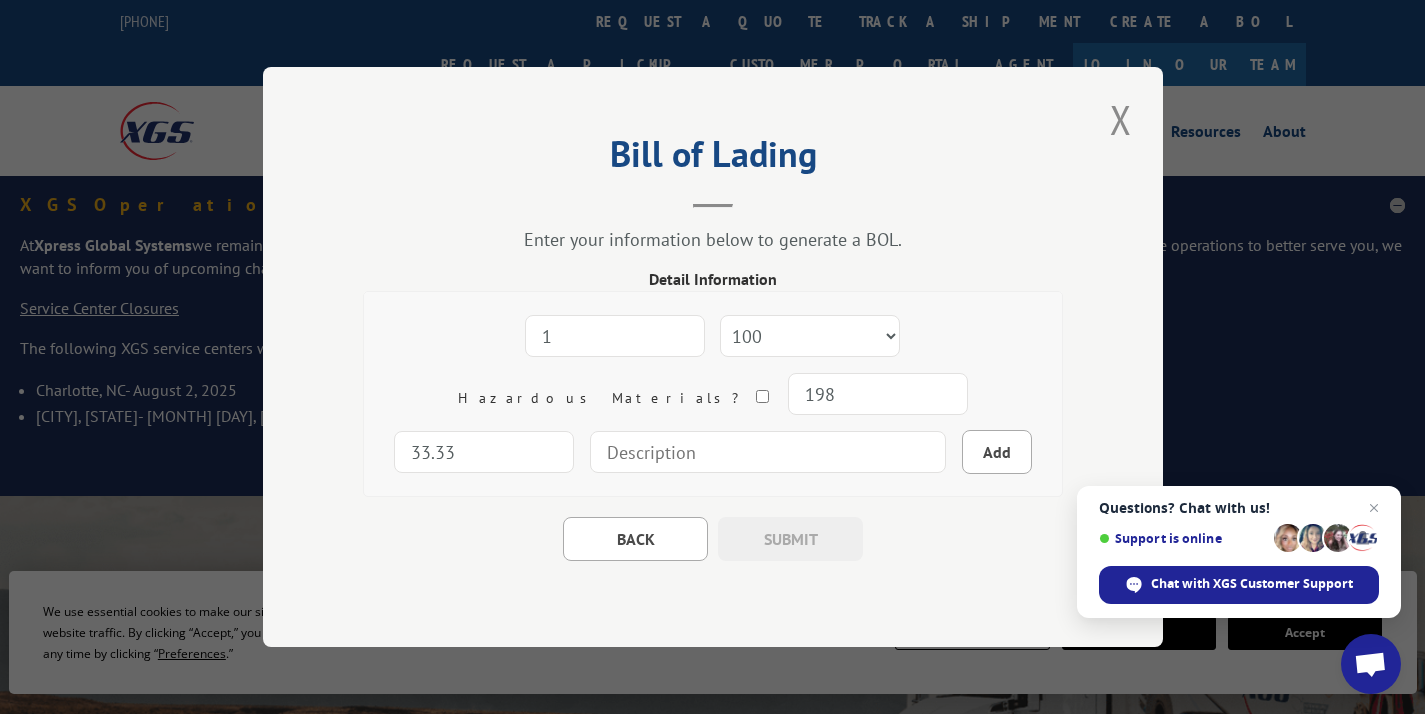 type on "33.33" 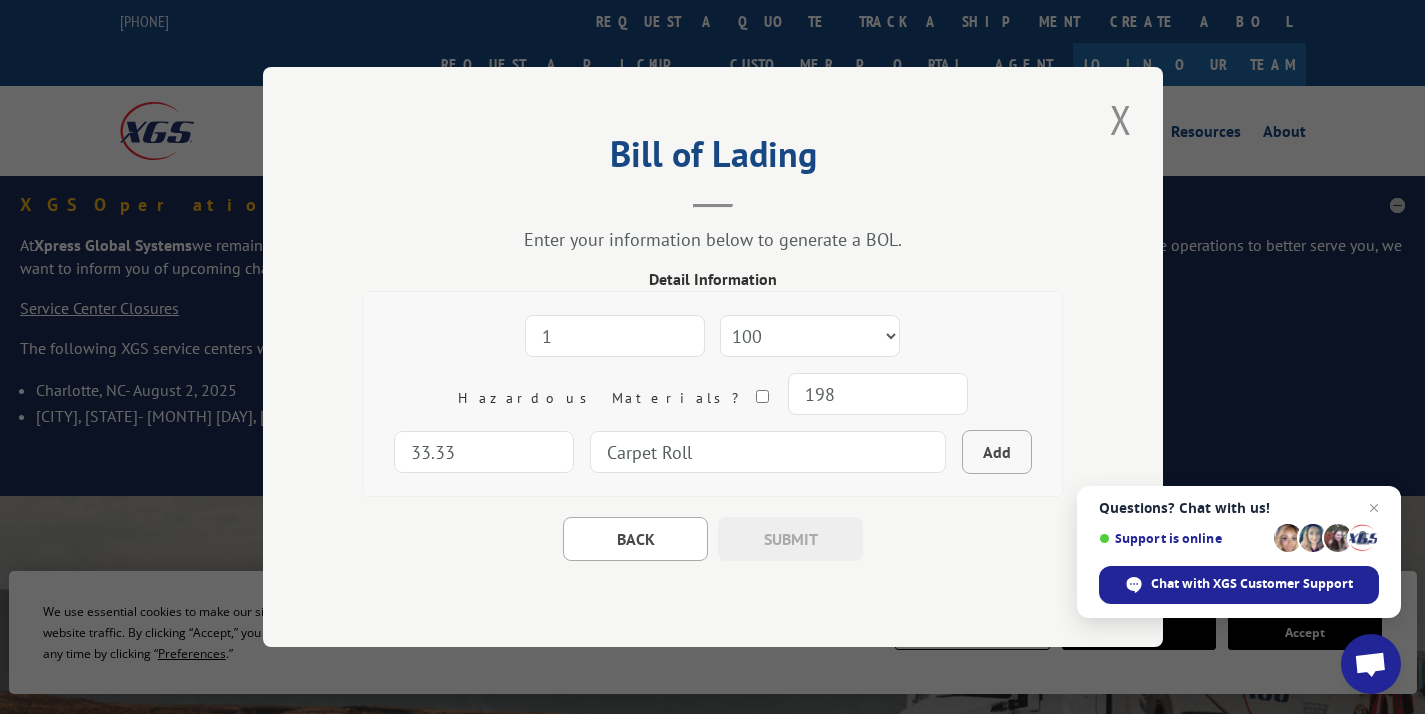click on "Add" at bounding box center (997, 452) 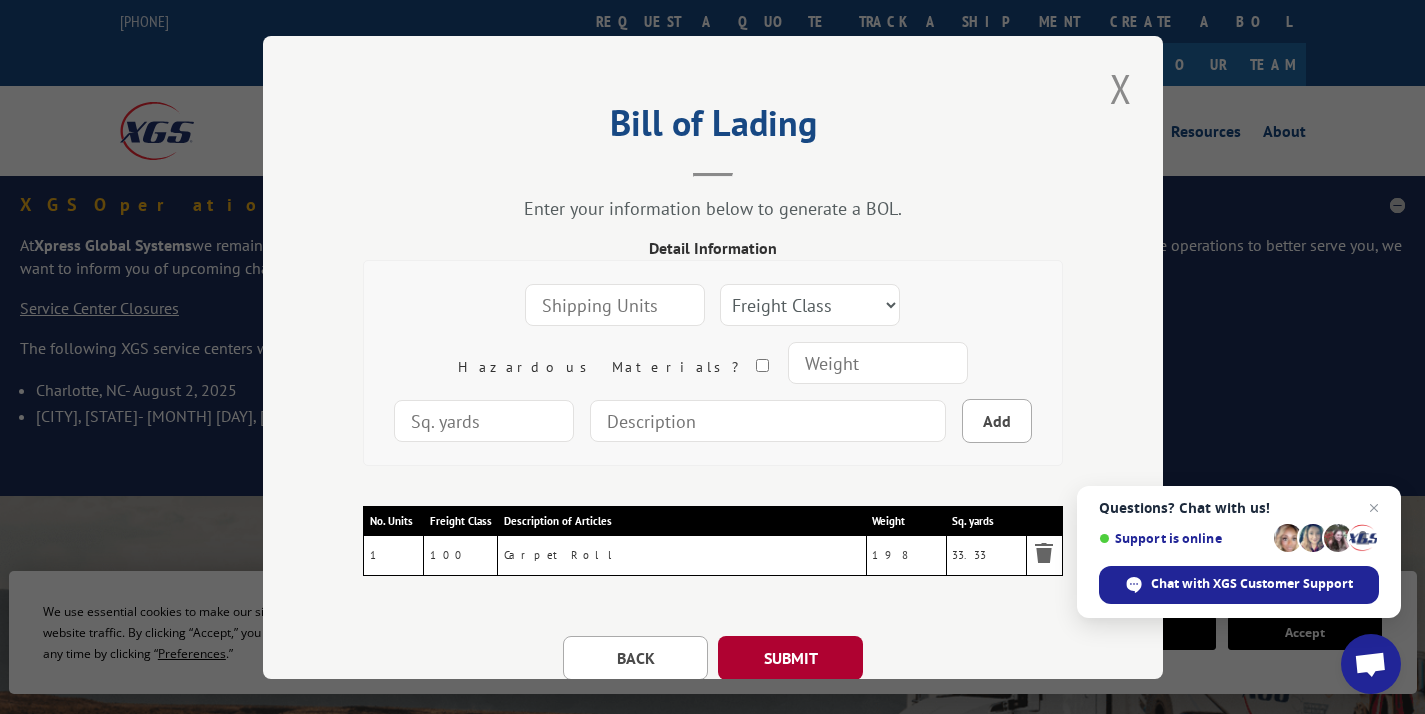 click on "SUBMIT" at bounding box center [790, 658] 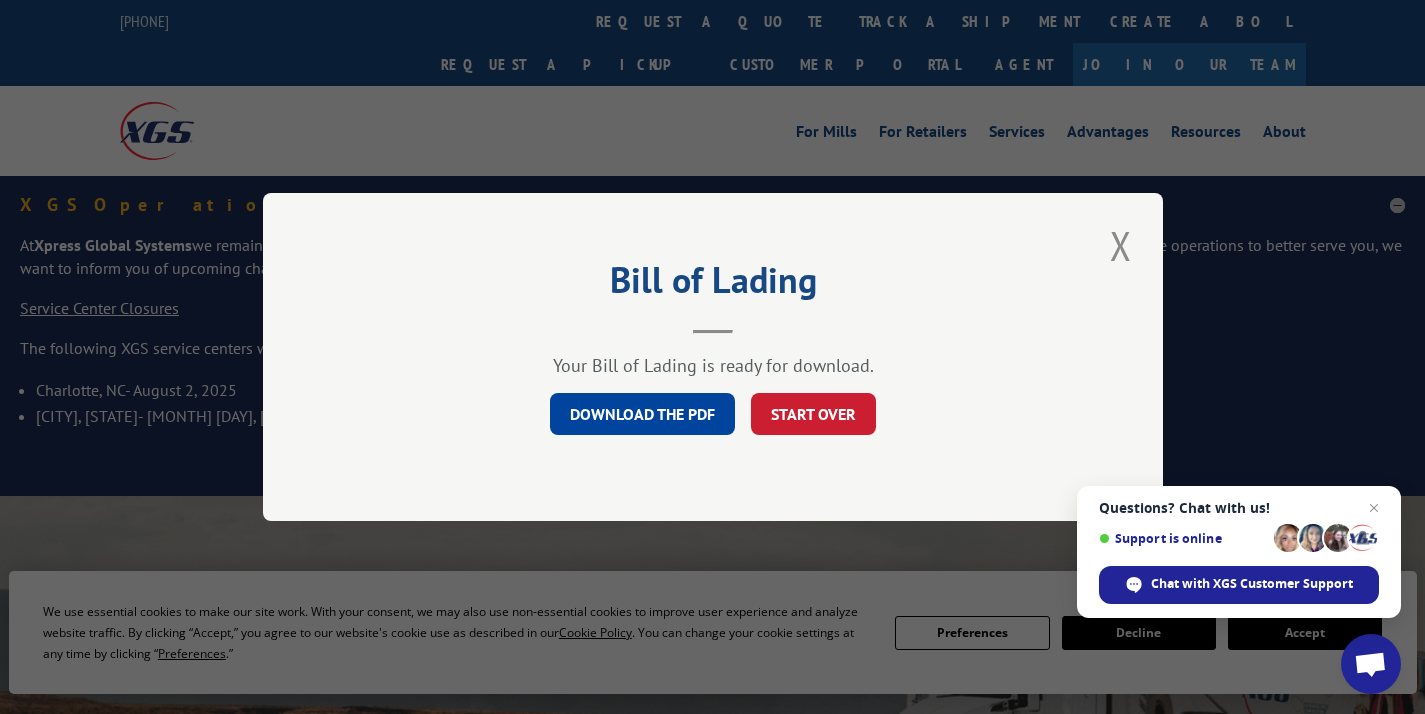 click on "DOWNLOAD THE PDF" at bounding box center [642, 414] 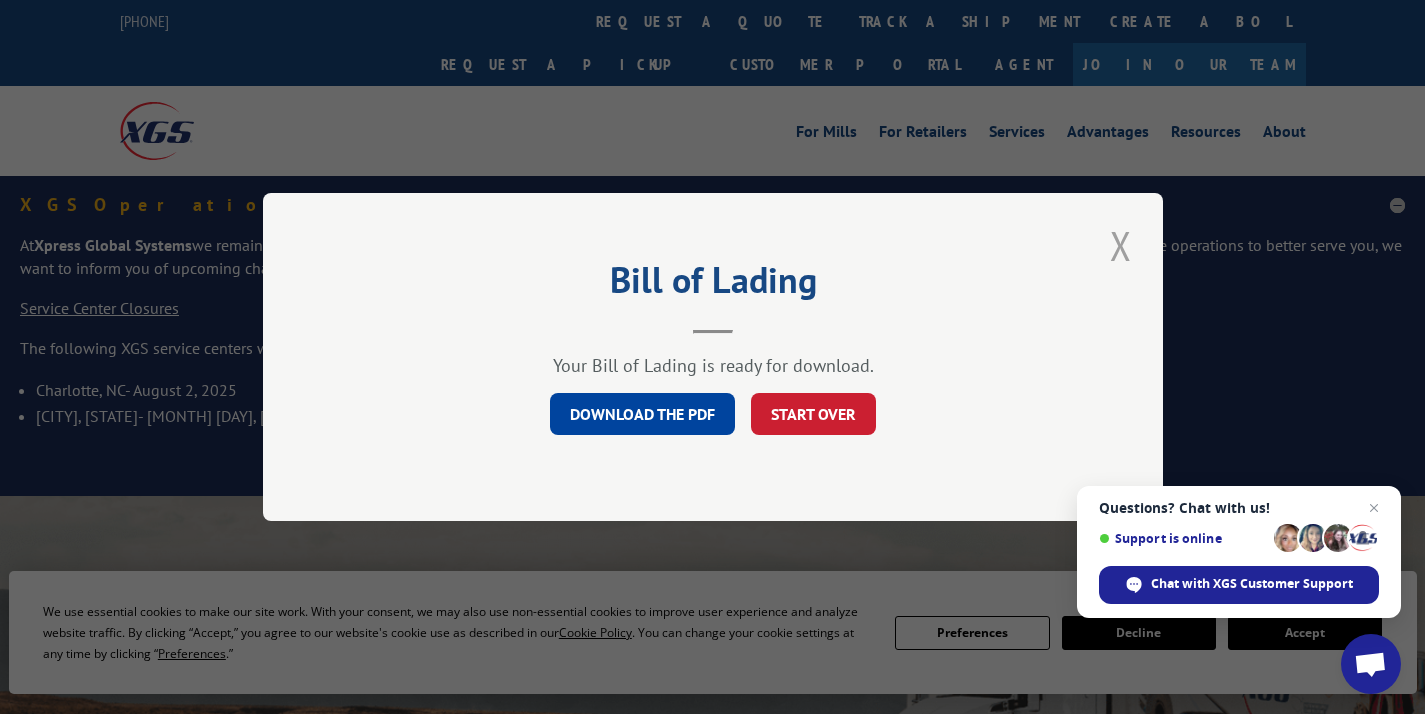 click at bounding box center (1121, 245) 